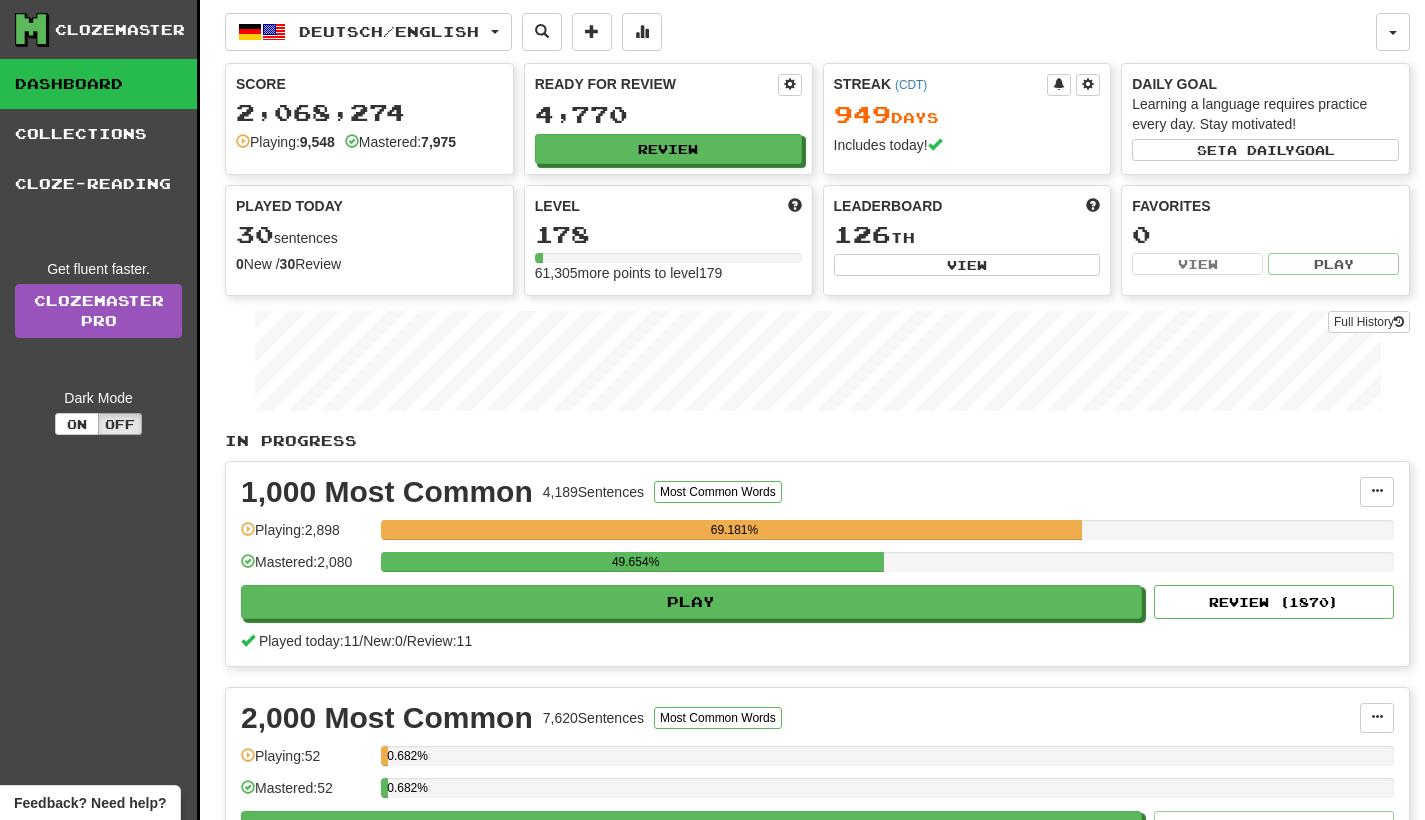 scroll, scrollTop: 0, scrollLeft: 0, axis: both 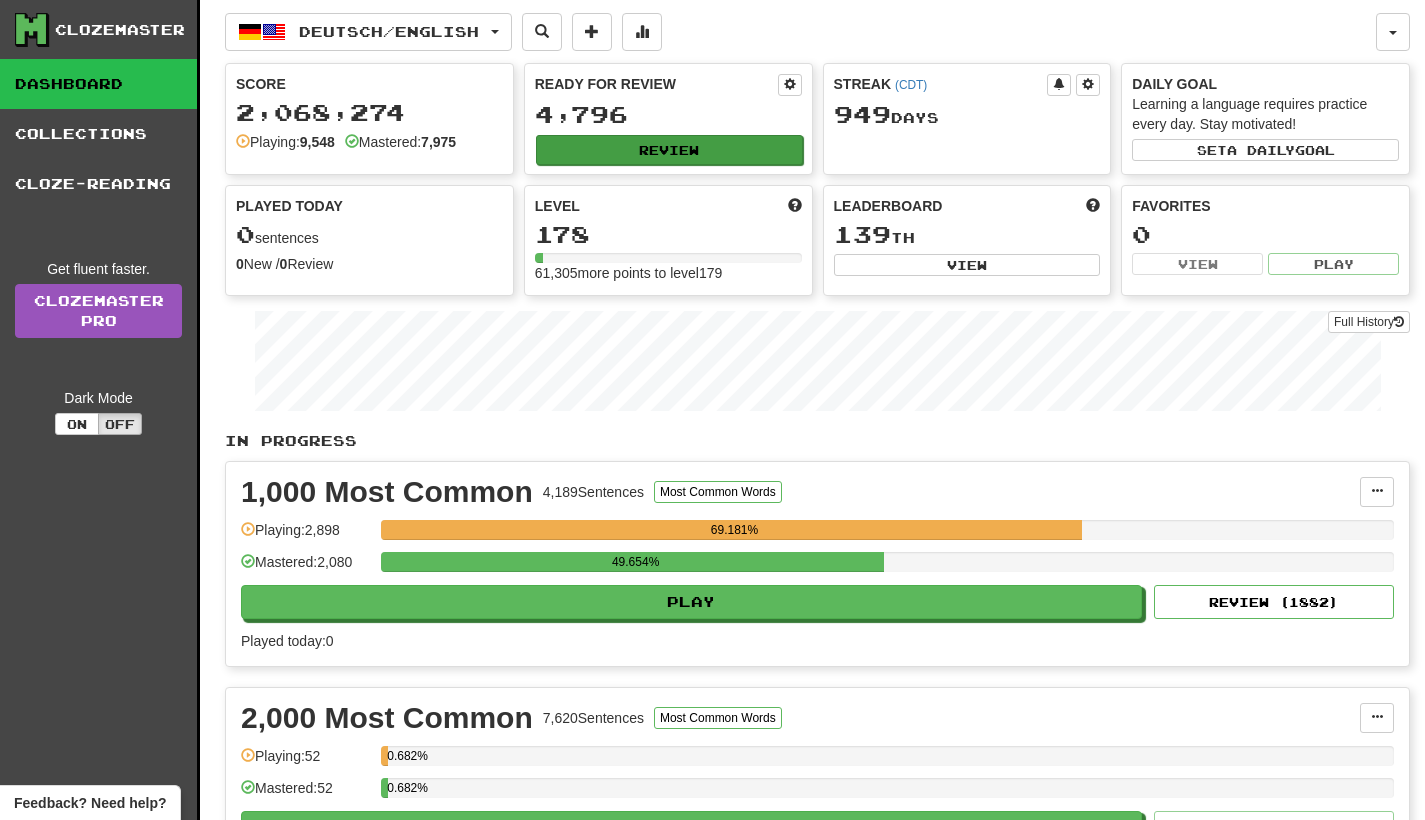 click on "Review" at bounding box center [669, 150] 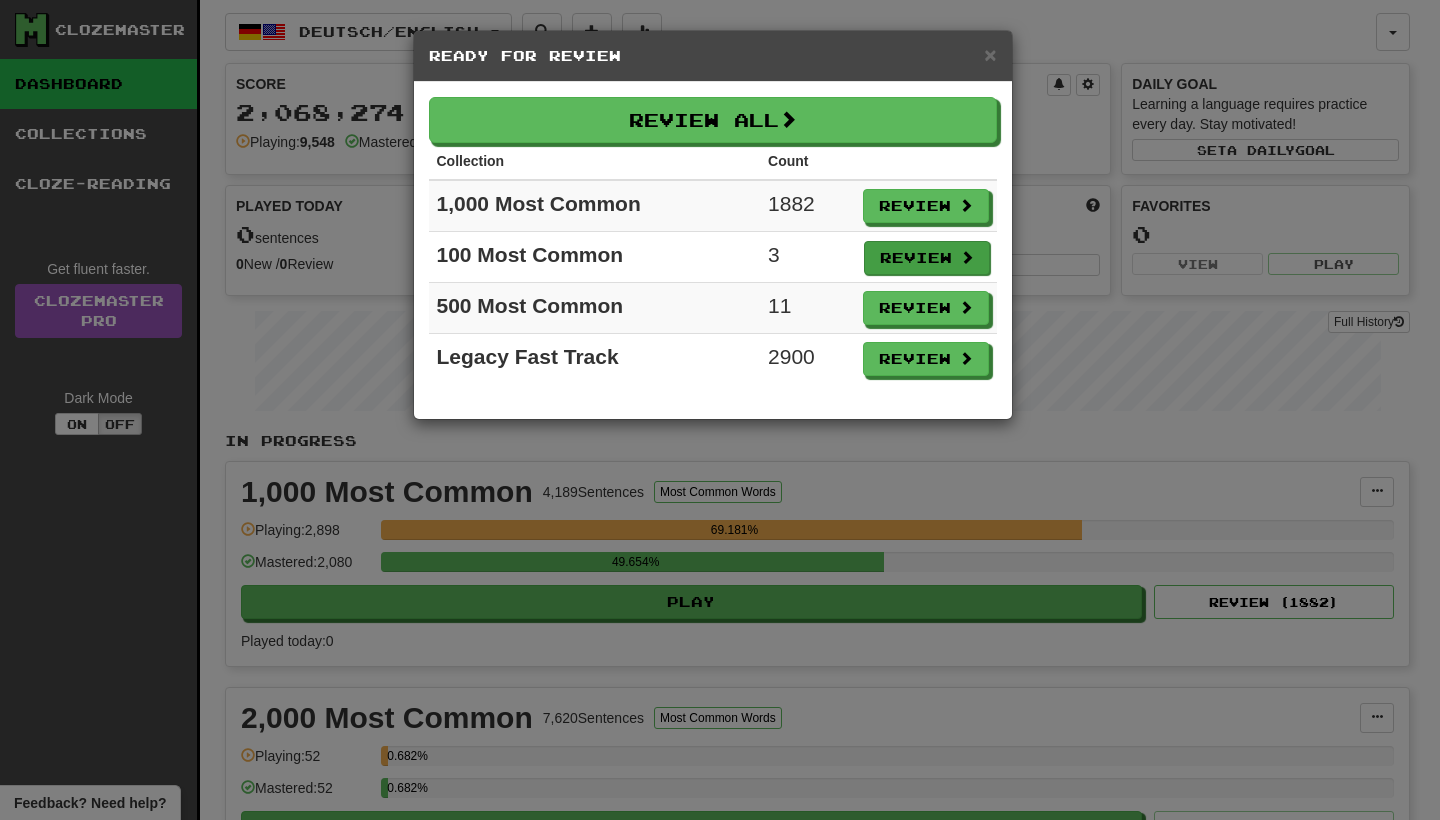 click on "Review" at bounding box center (927, 258) 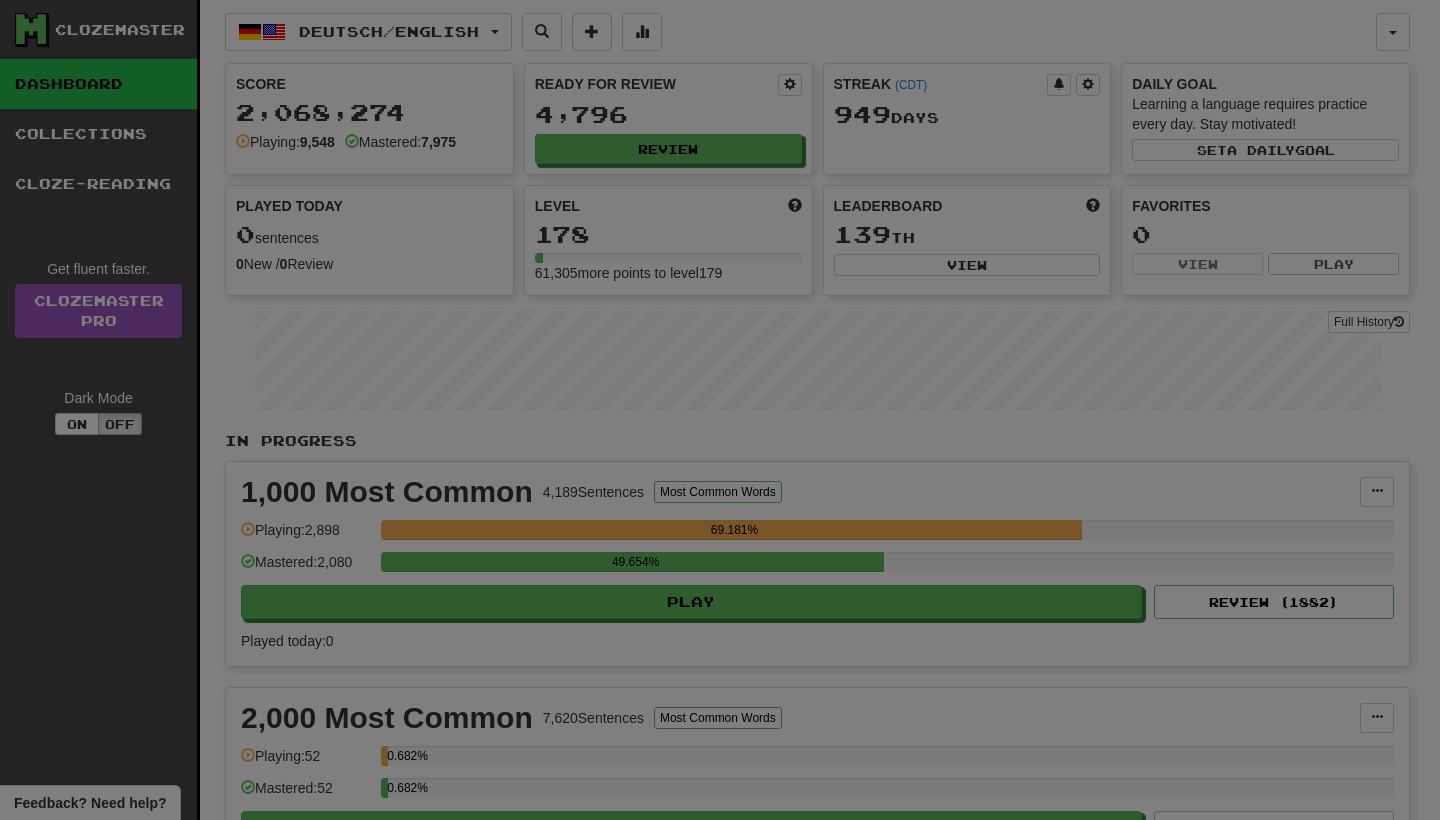 select on "**" 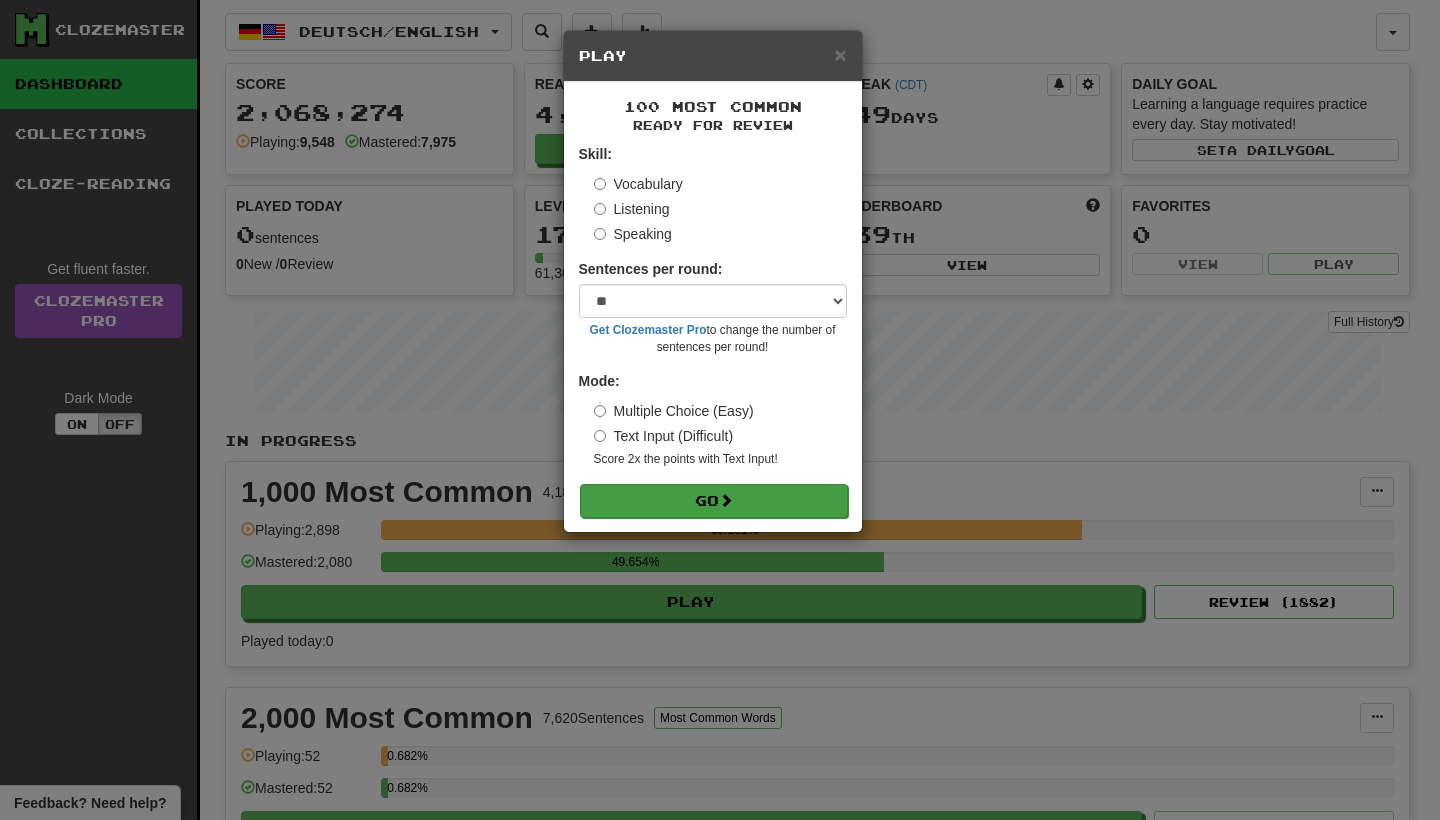 click on "Go" at bounding box center (714, 501) 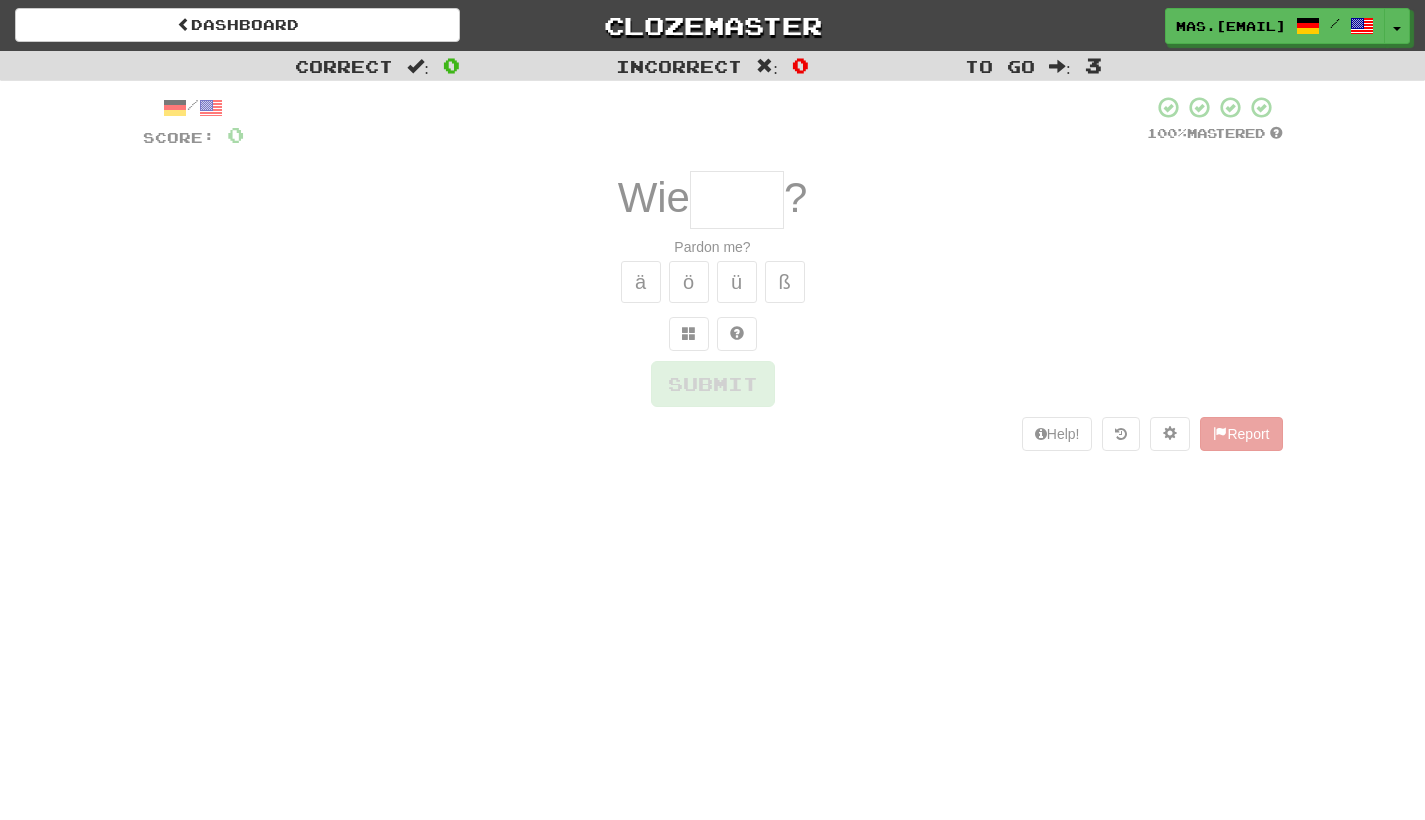 scroll, scrollTop: 0, scrollLeft: 0, axis: both 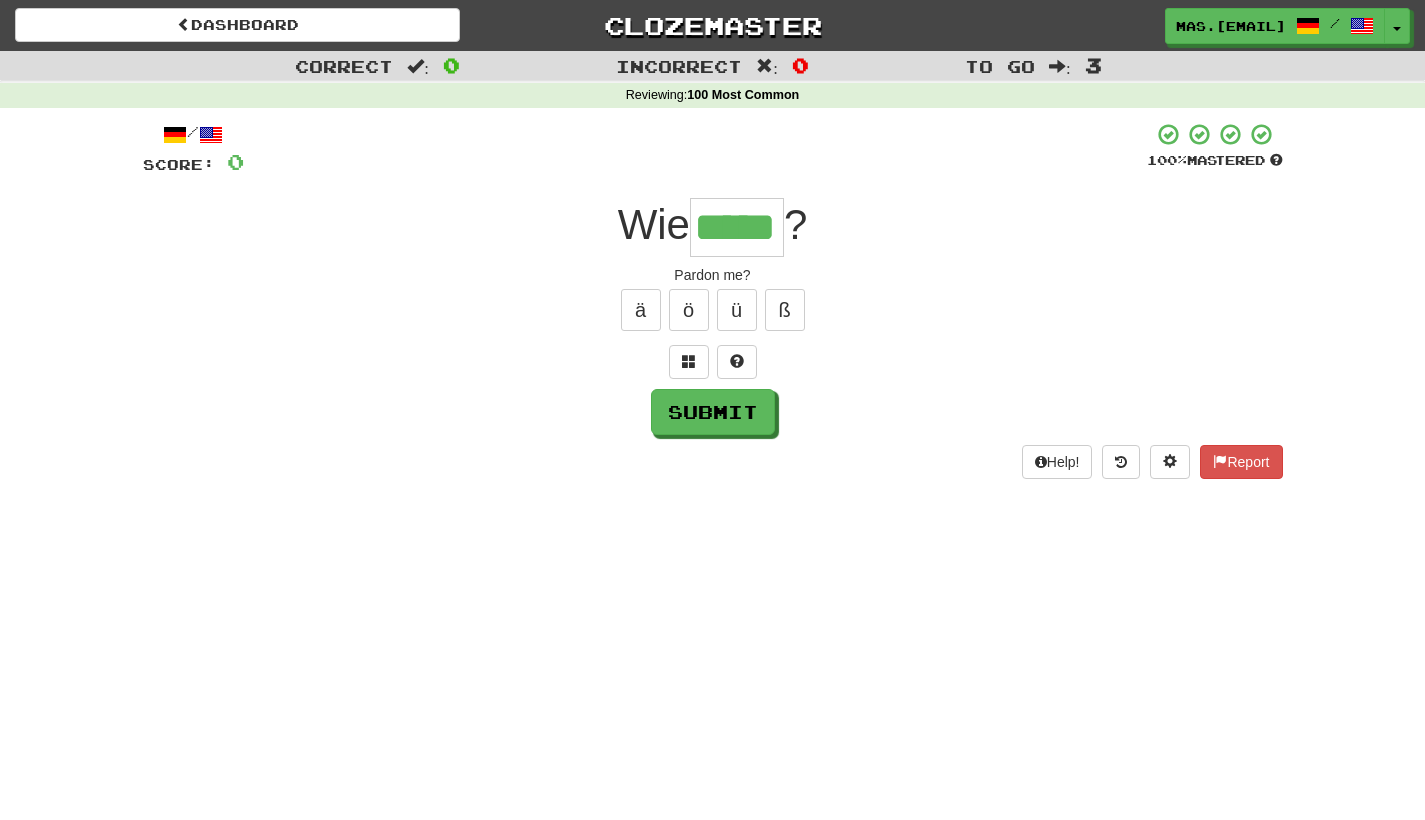 type on "*****" 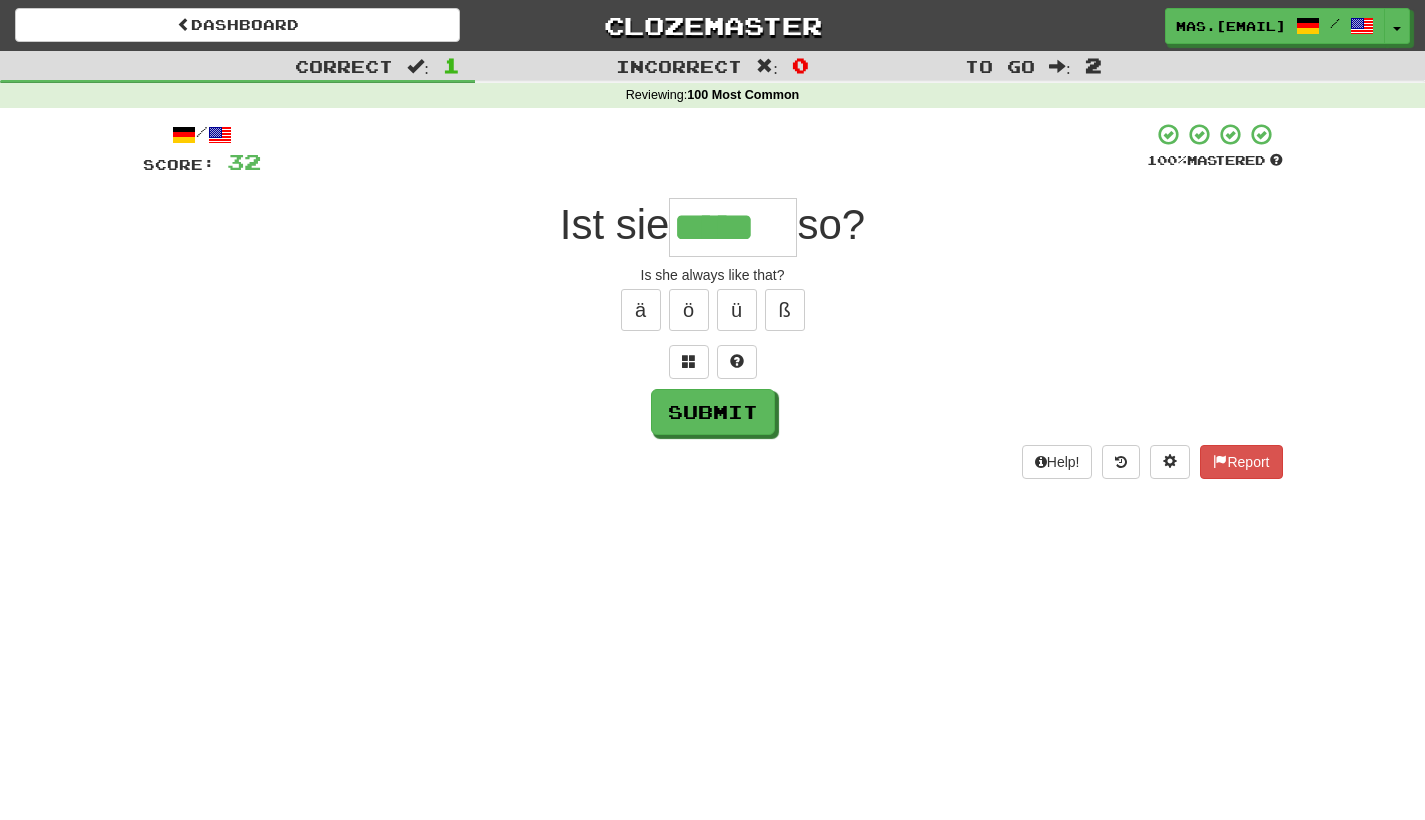 type on "*****" 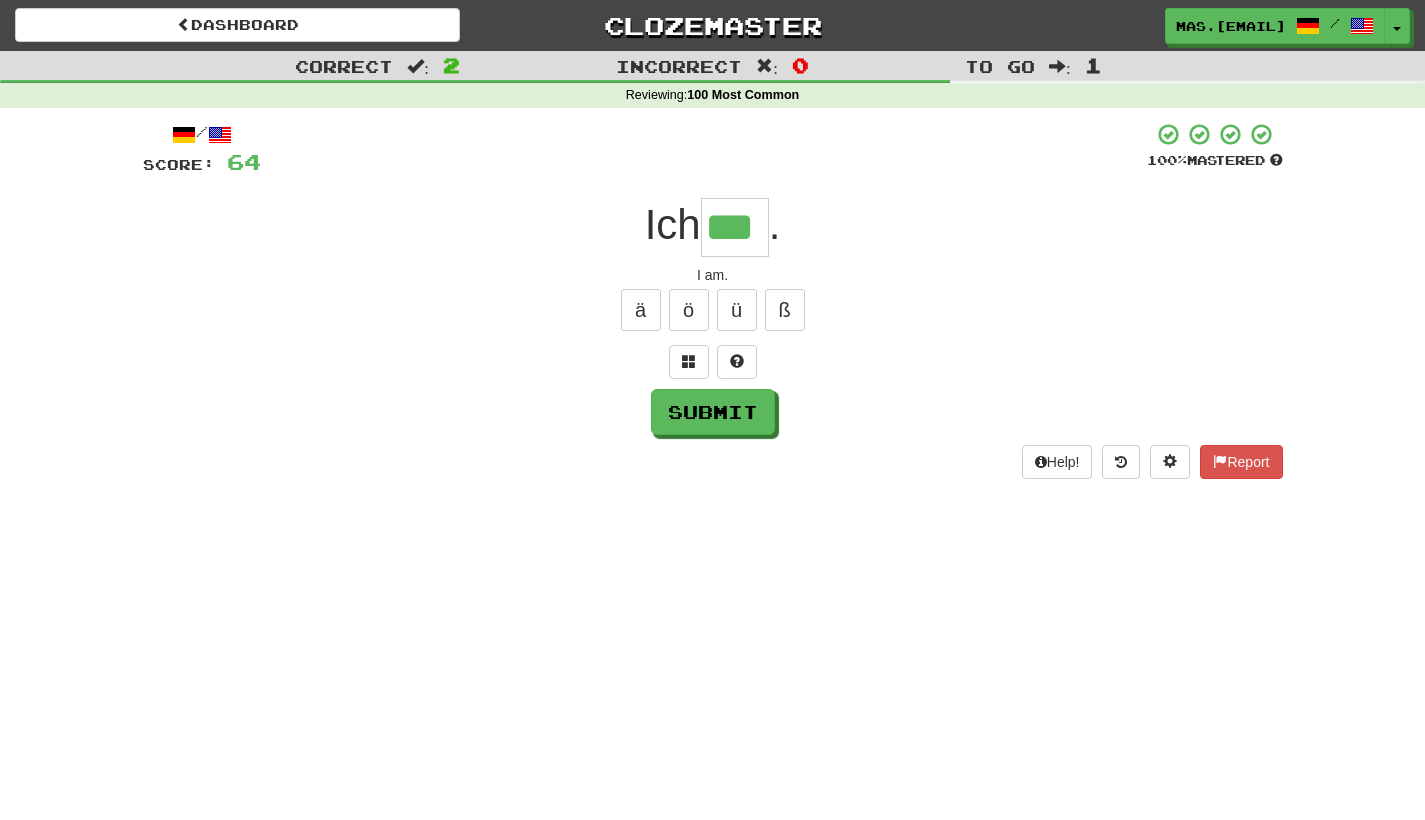 type on "***" 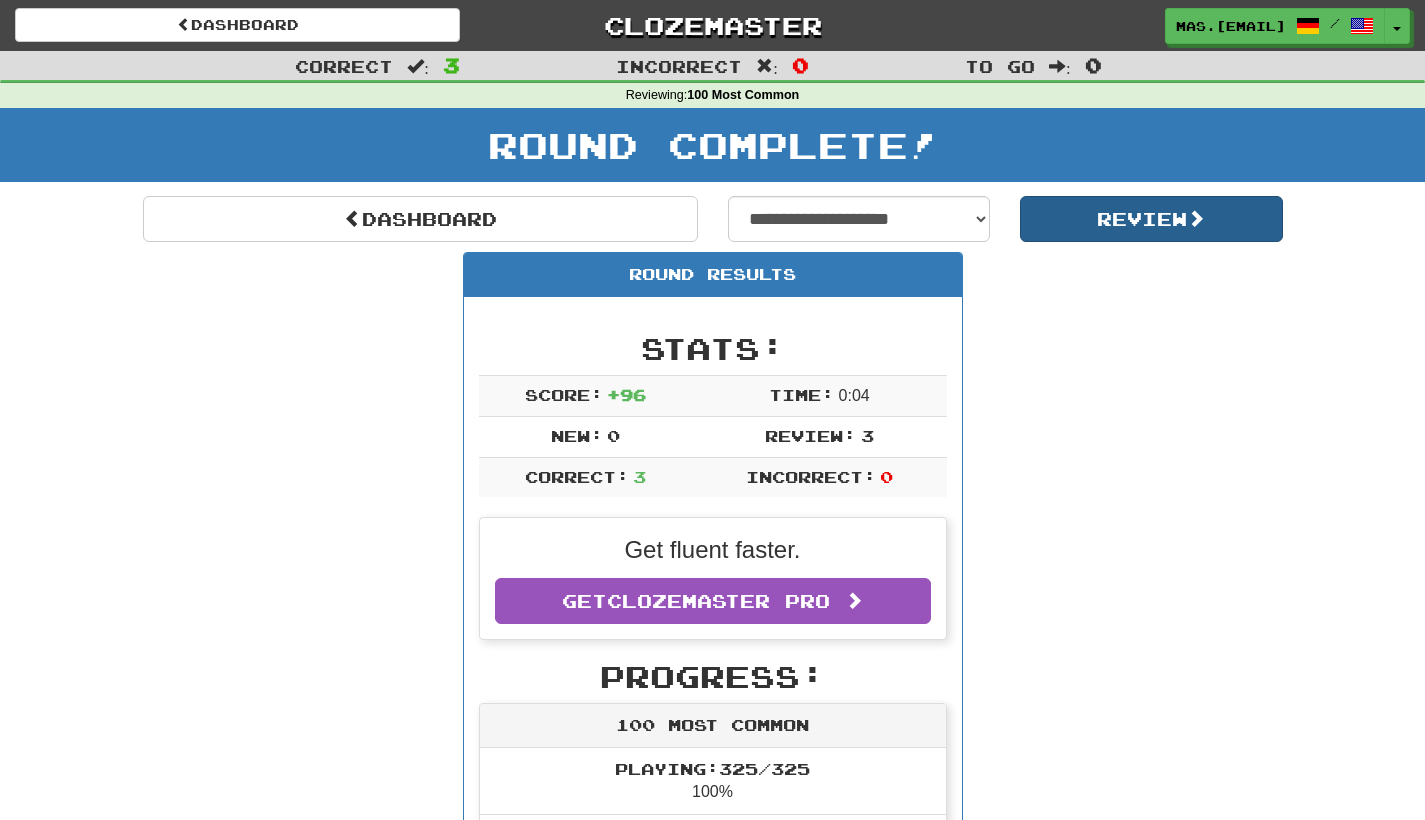 click on "Review" at bounding box center [1151, 219] 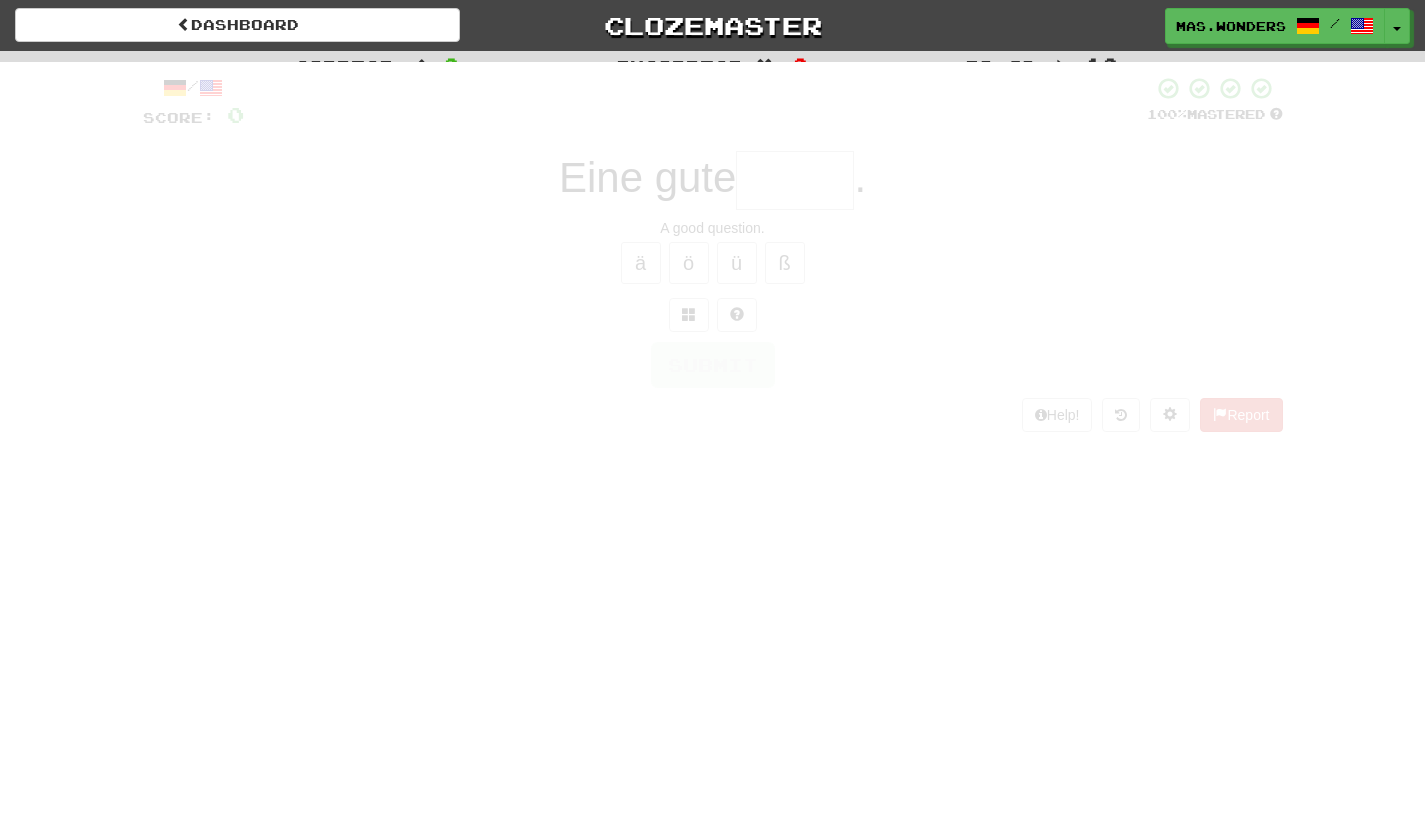 scroll, scrollTop: 0, scrollLeft: 0, axis: both 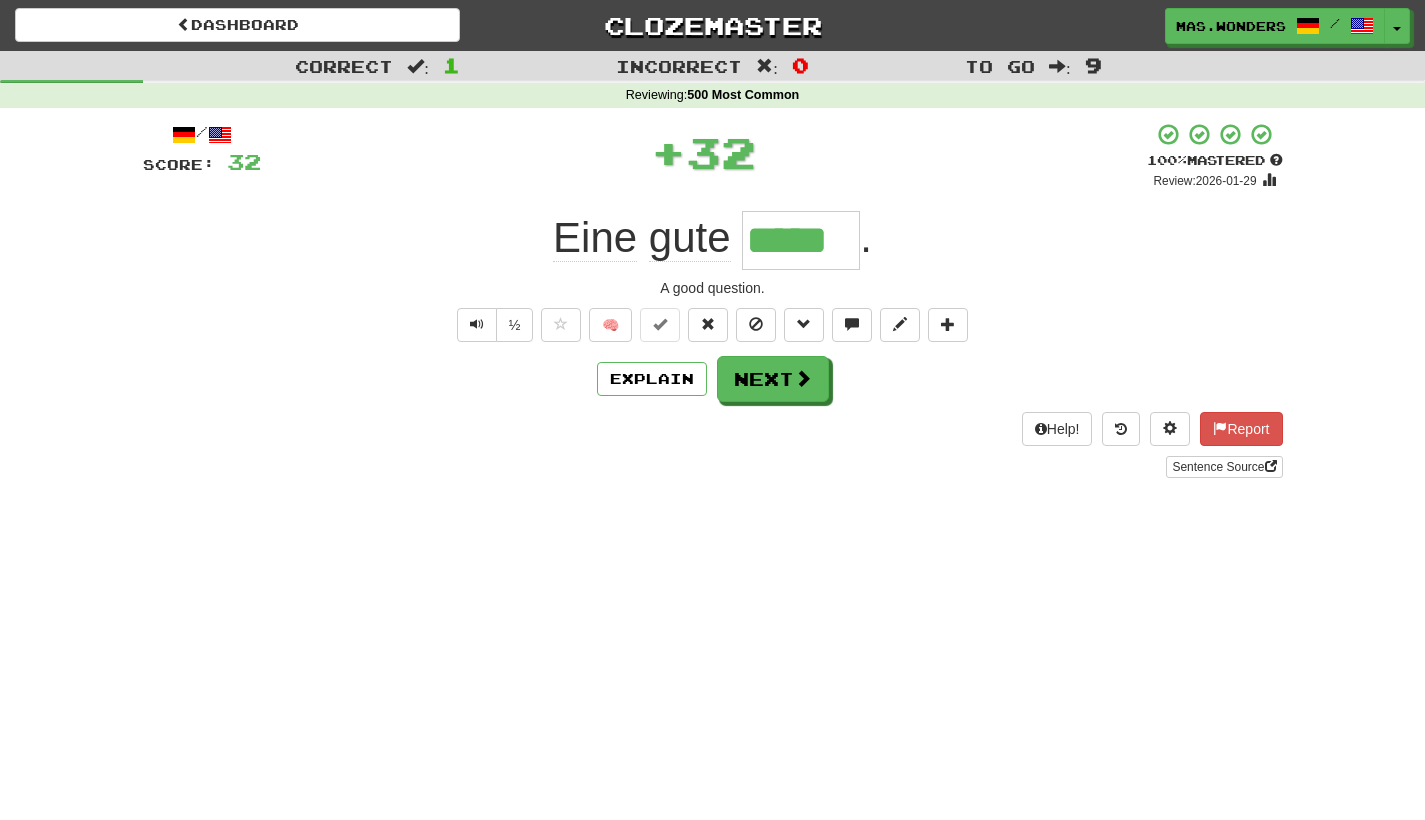 type on "*****" 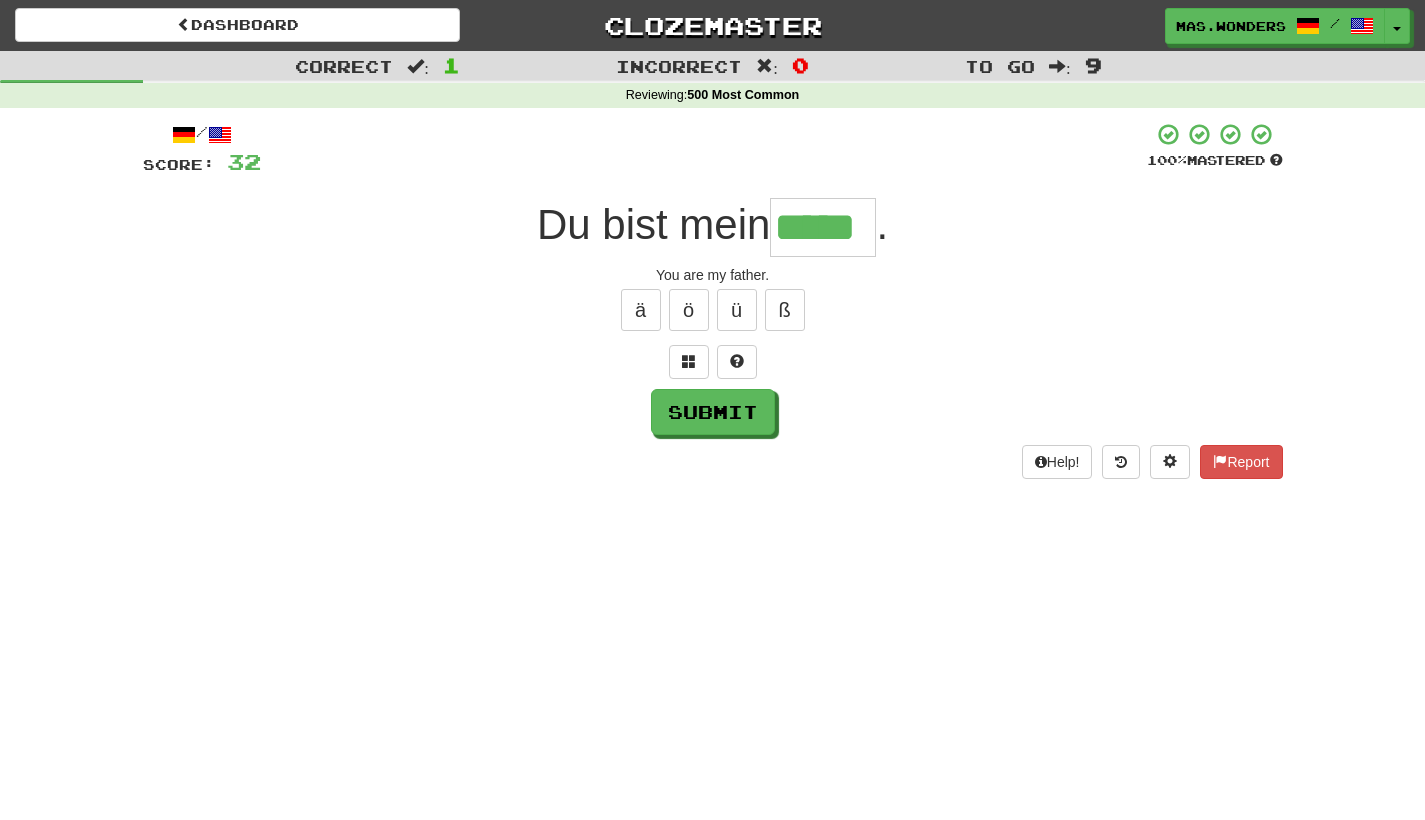 type on "*****" 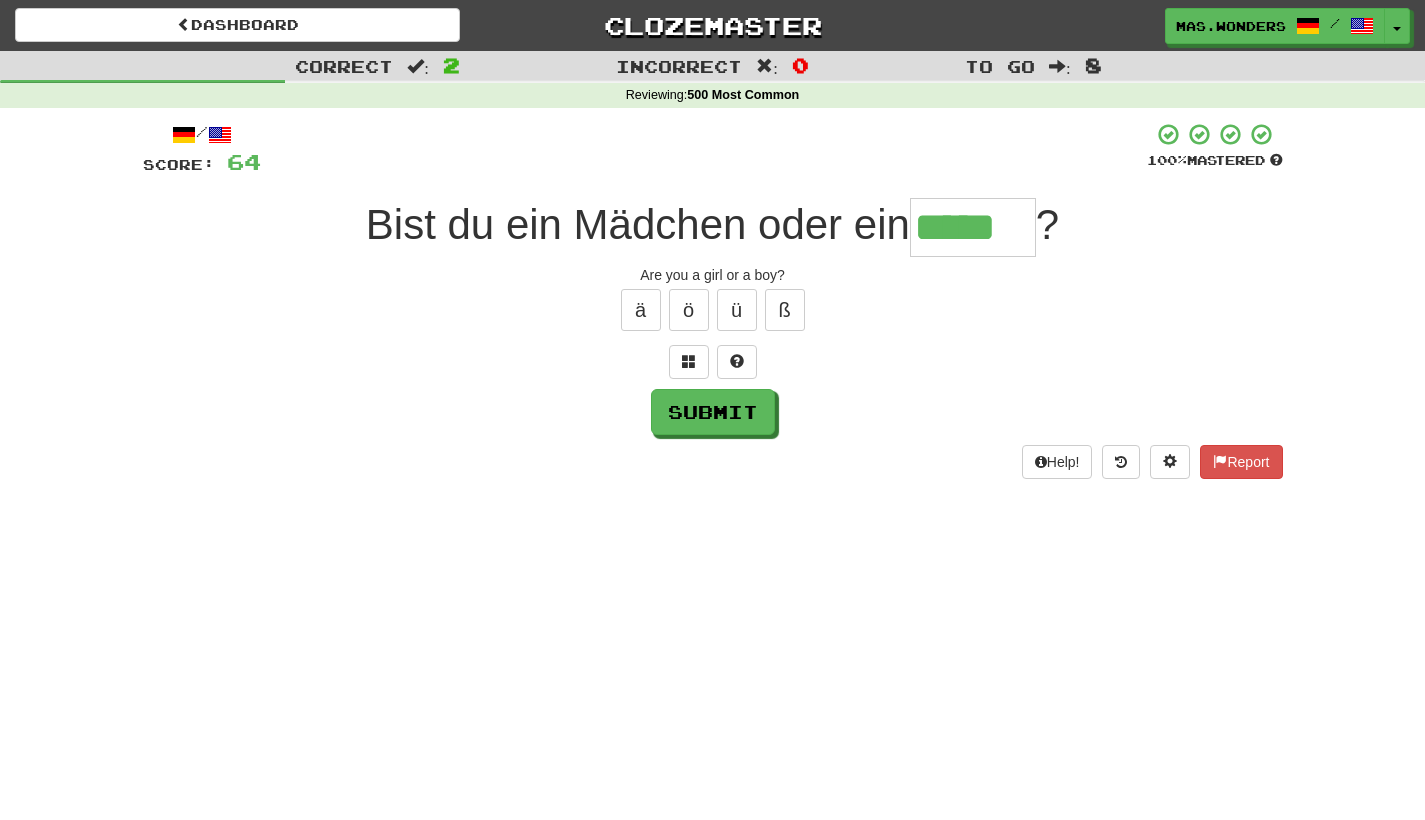 type on "*****" 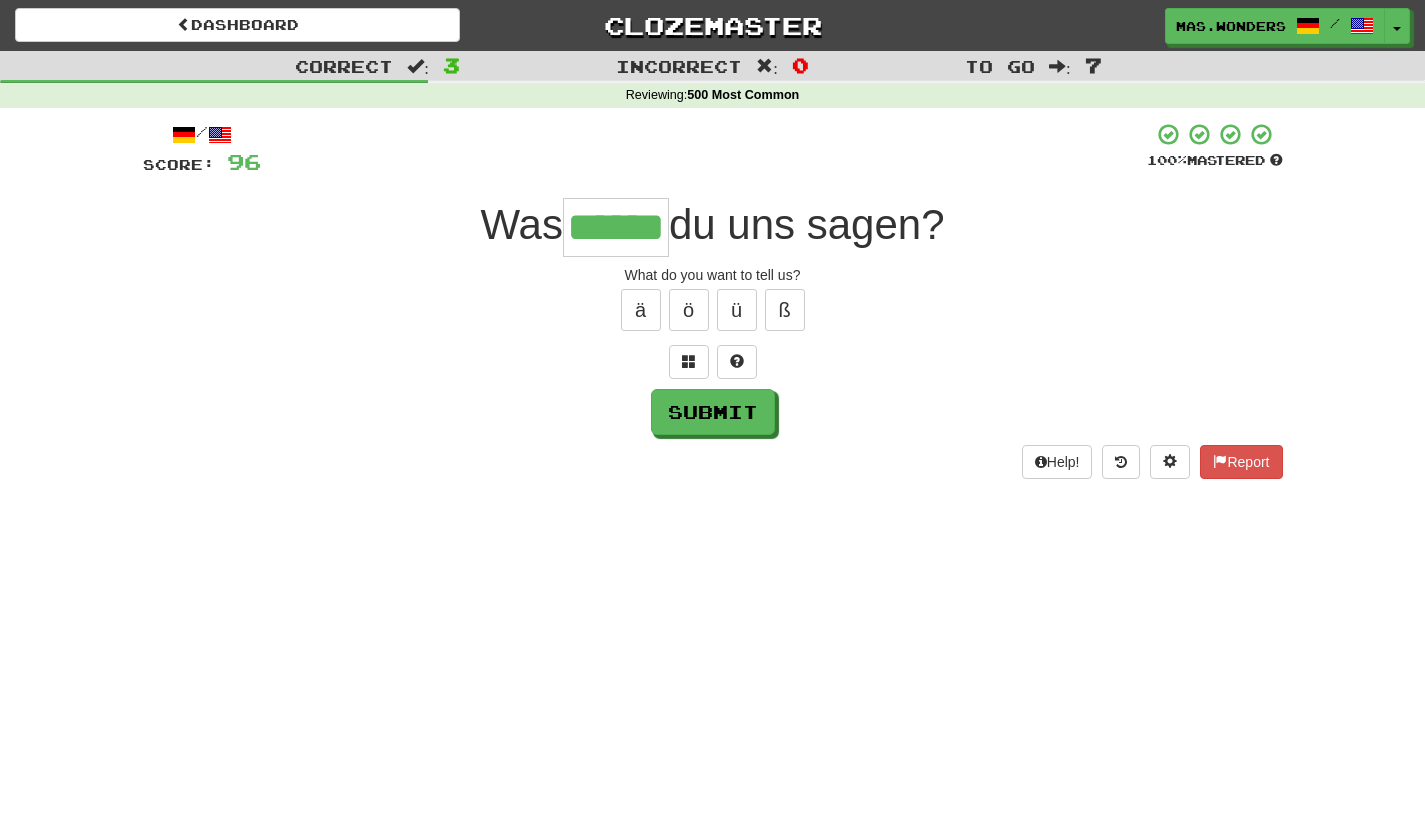 type on "******" 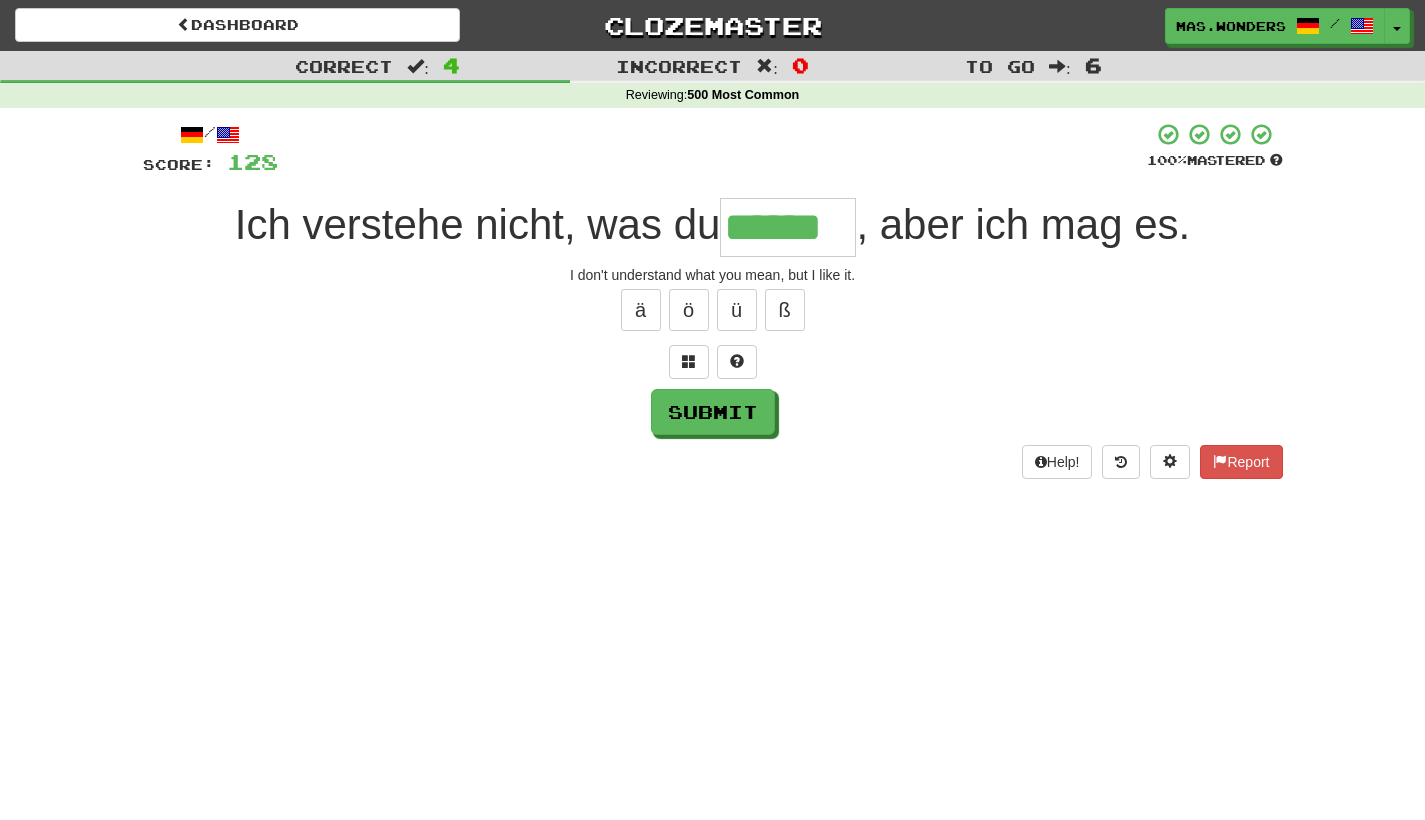 type on "******" 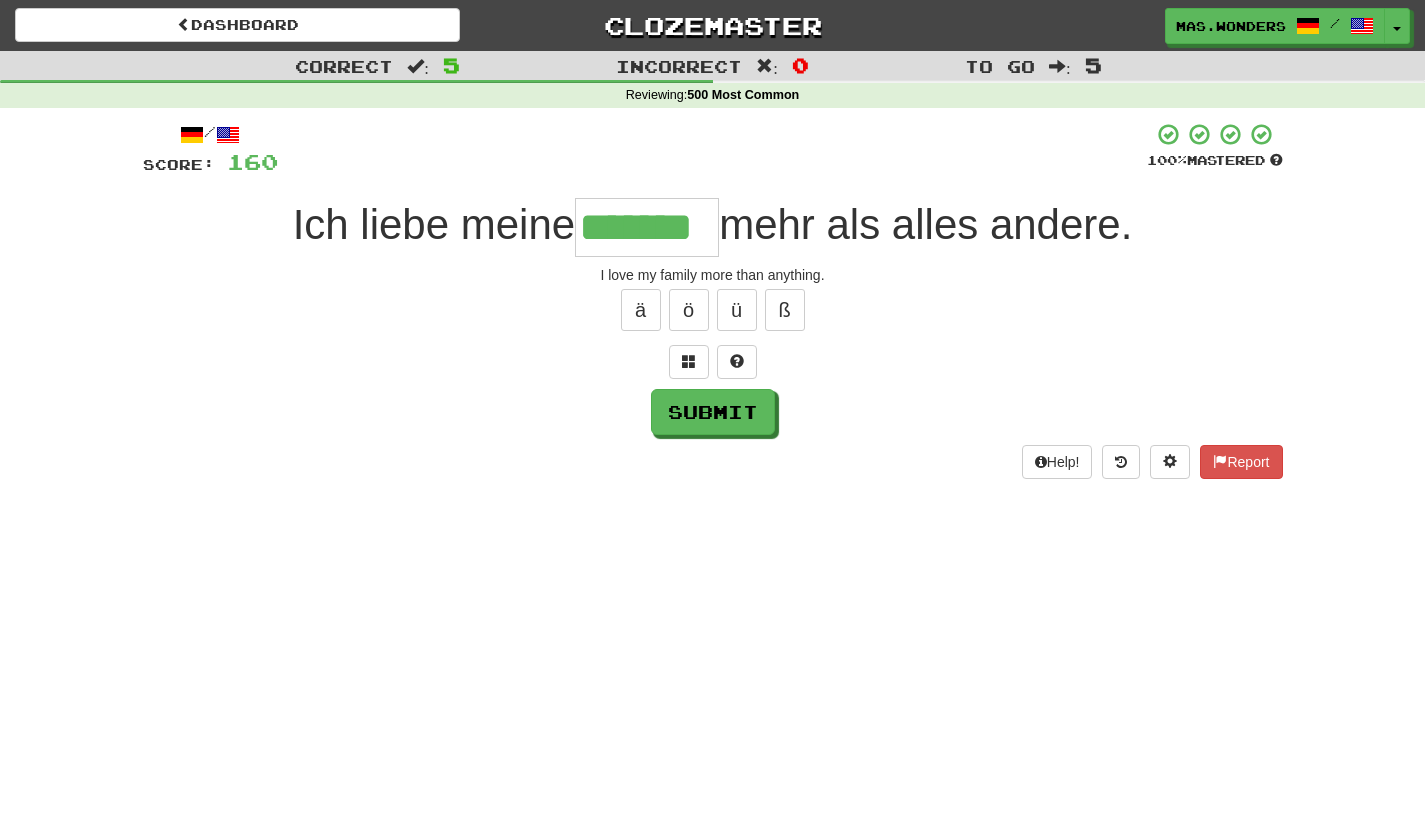 type on "*******" 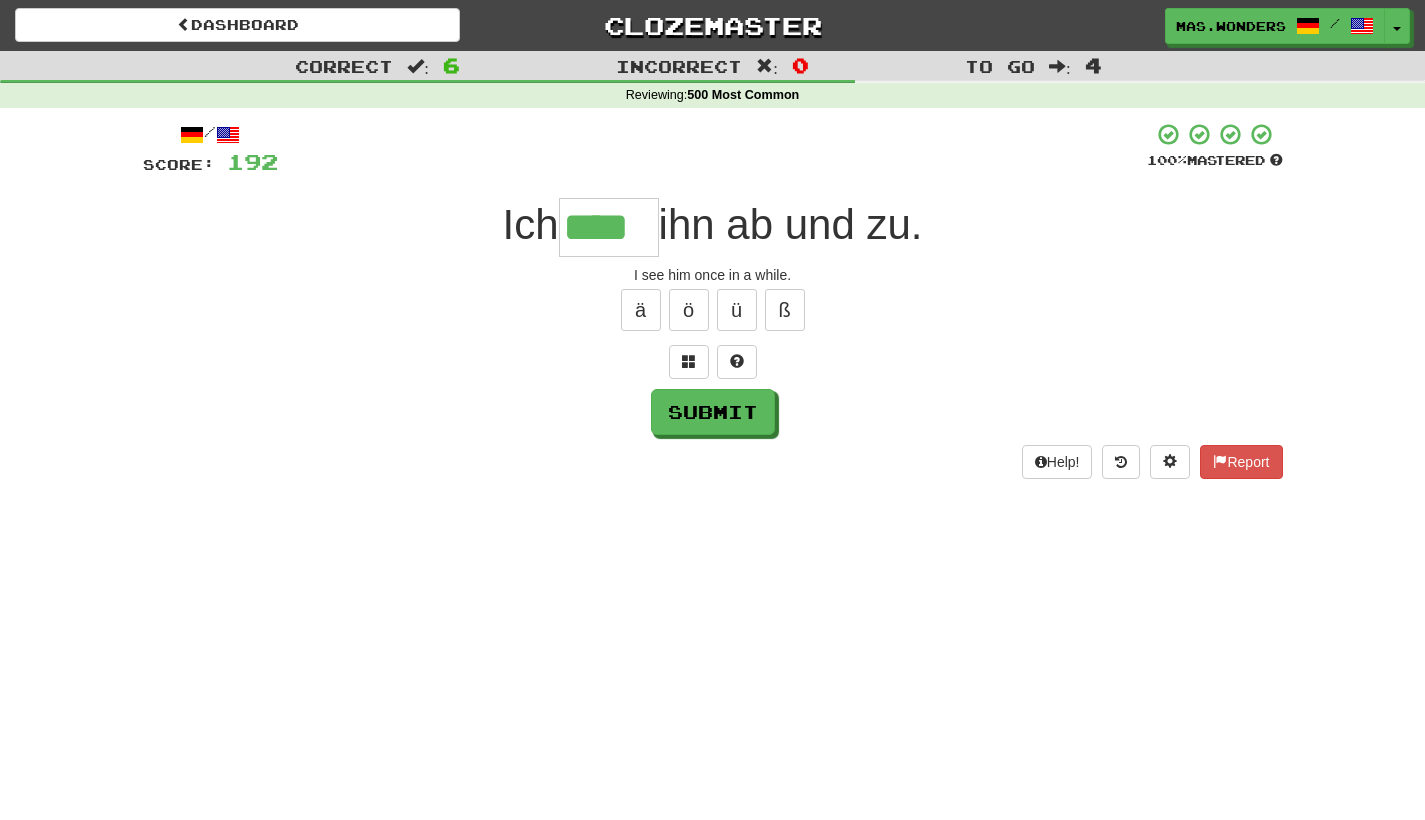 type on "****" 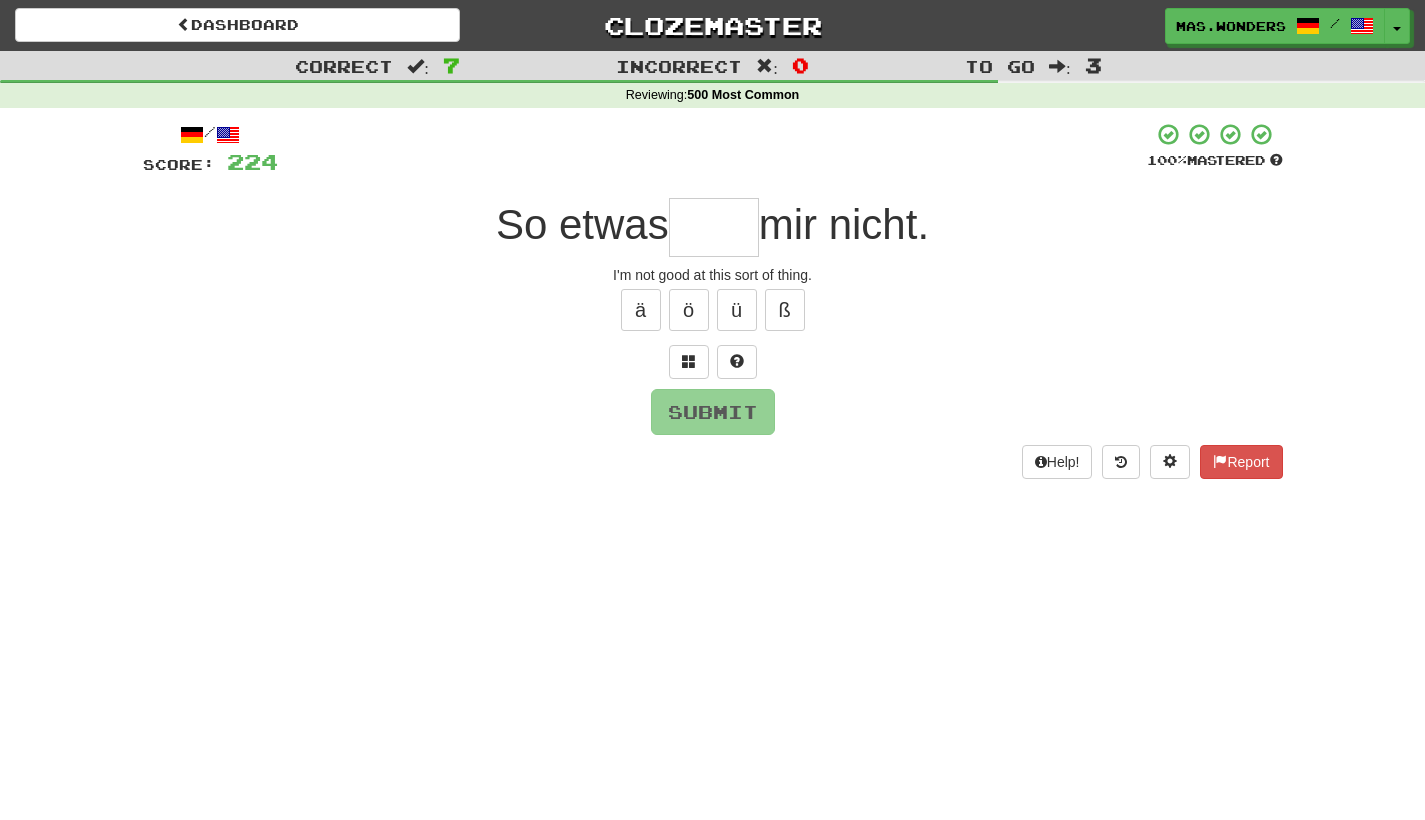 type on "*" 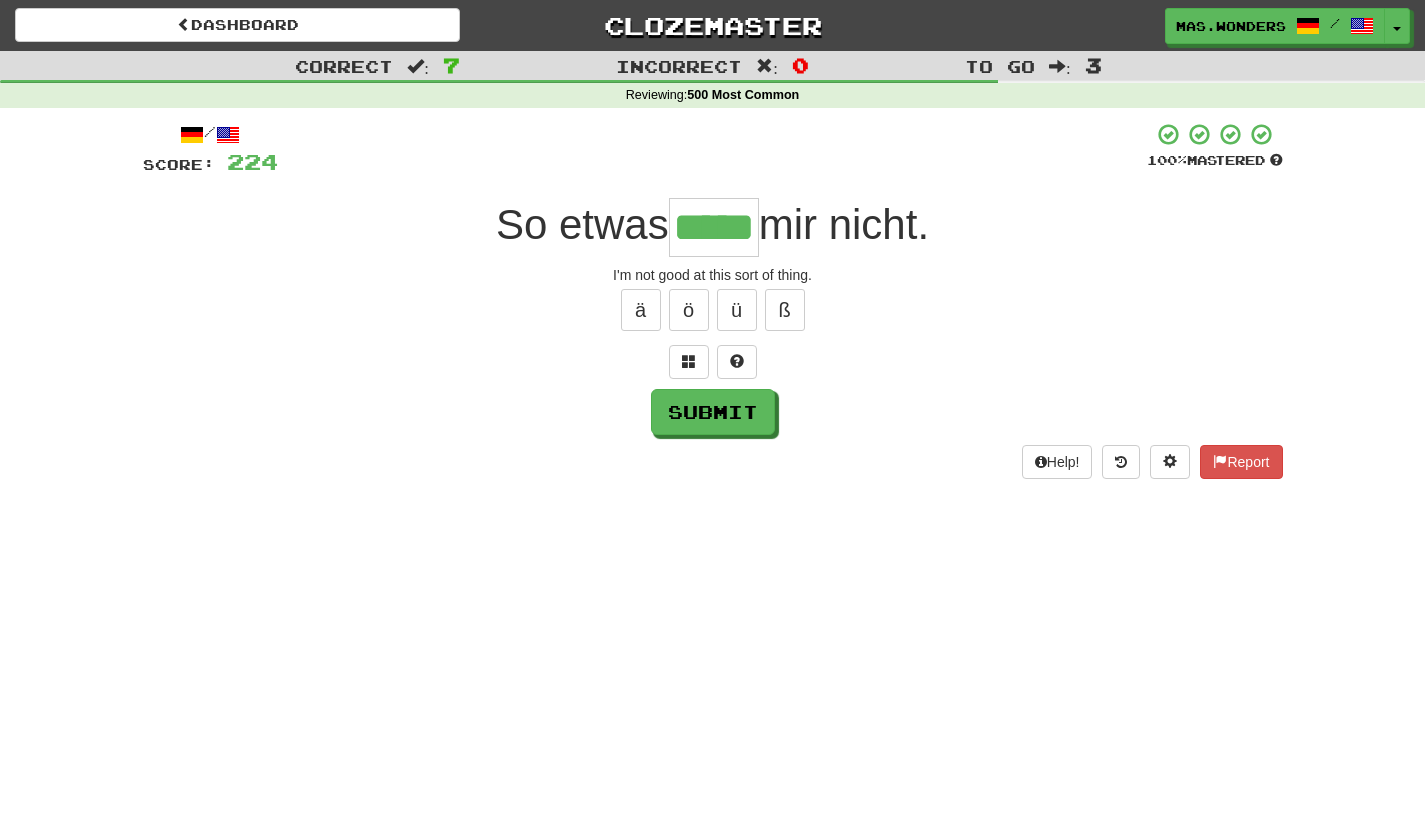 type on "*****" 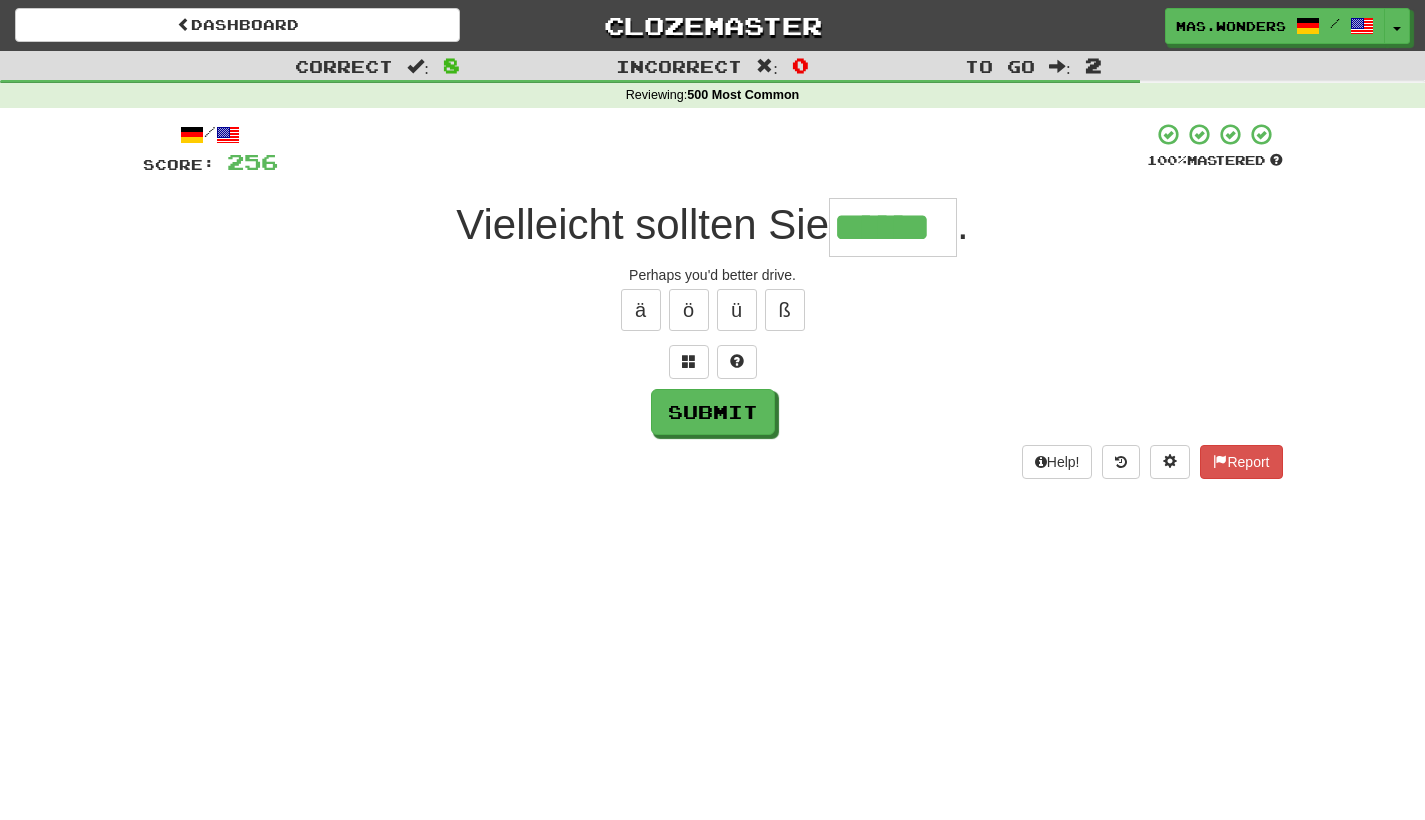 type on "******" 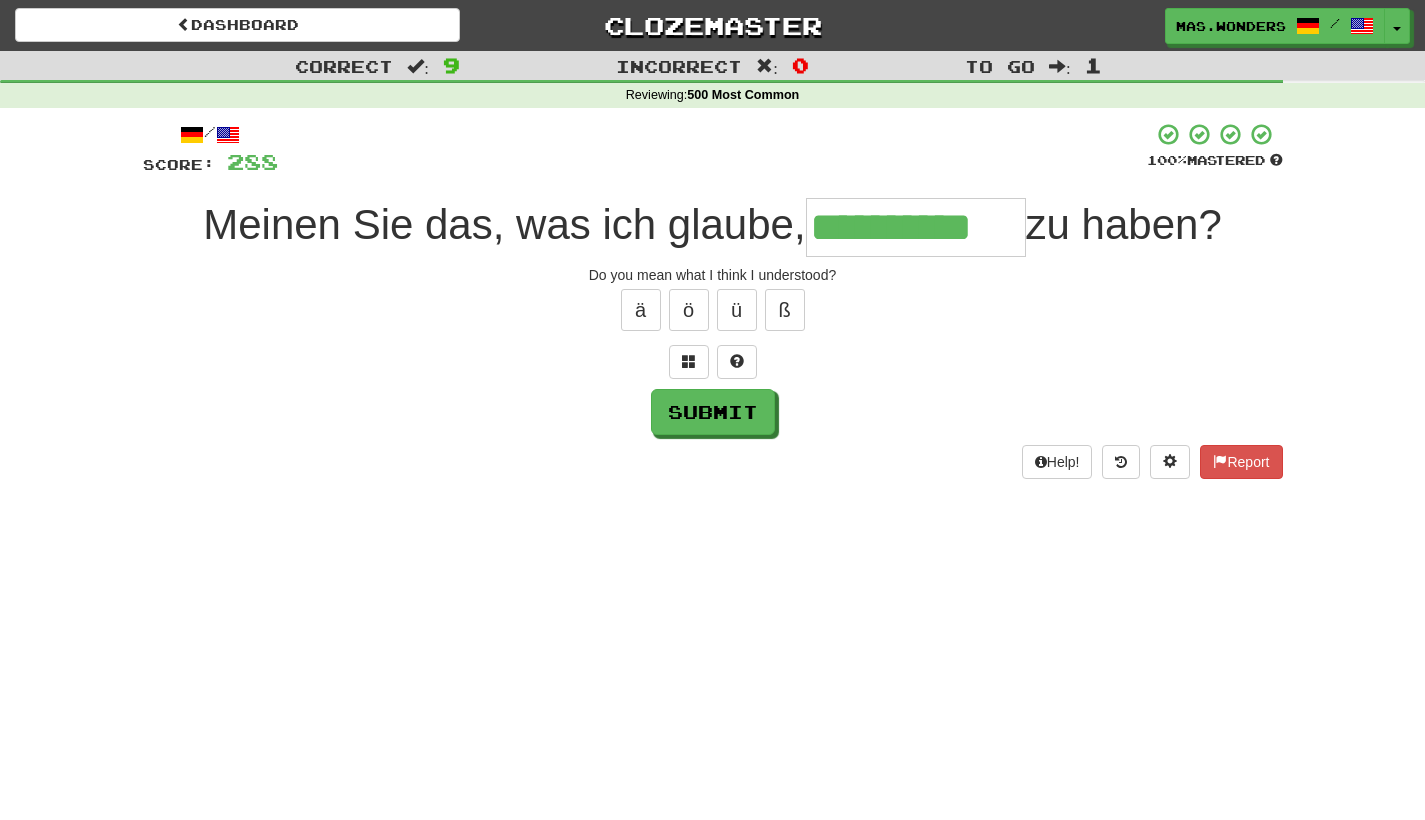 type on "**********" 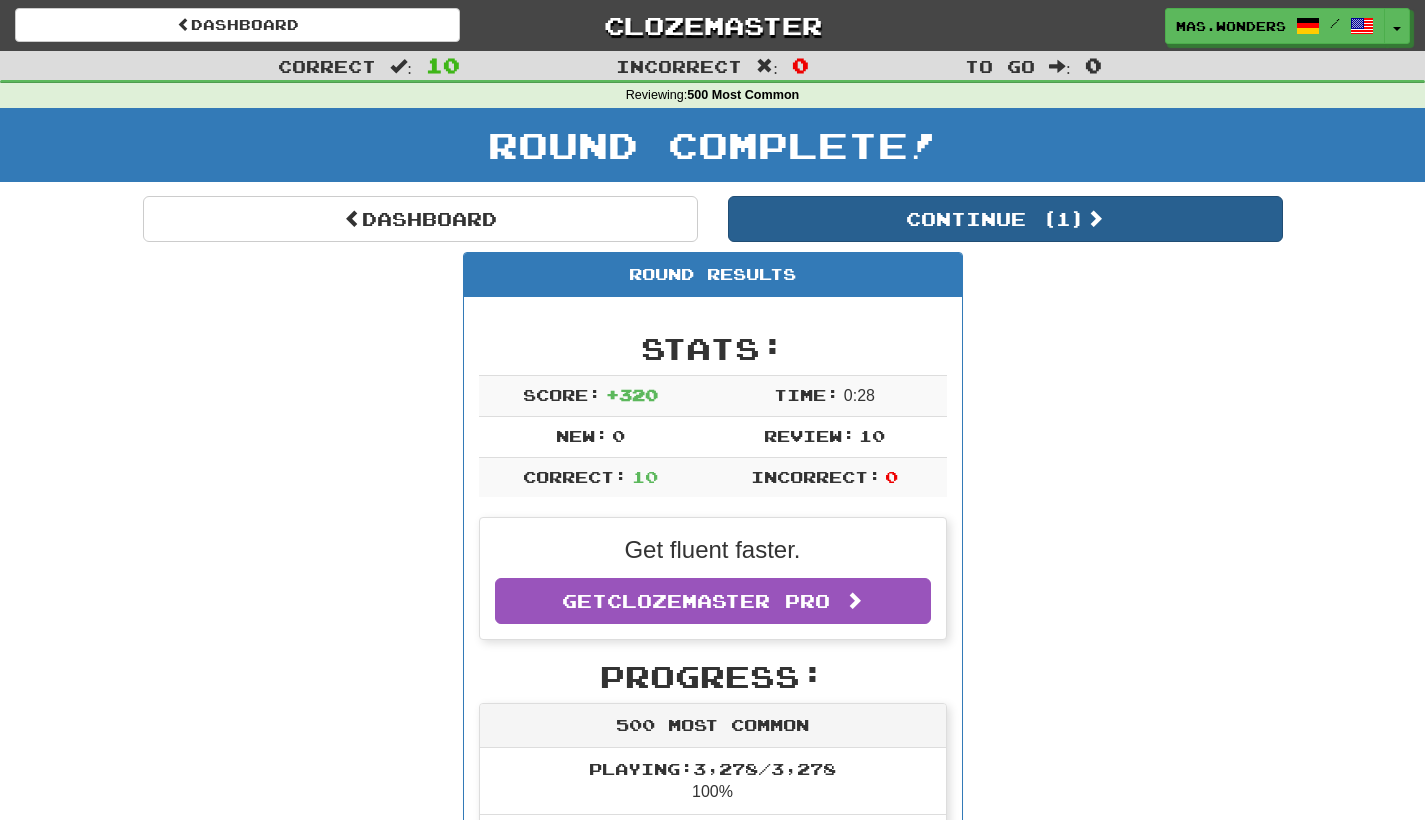 click on "Continue ( 1 )" at bounding box center (1005, 219) 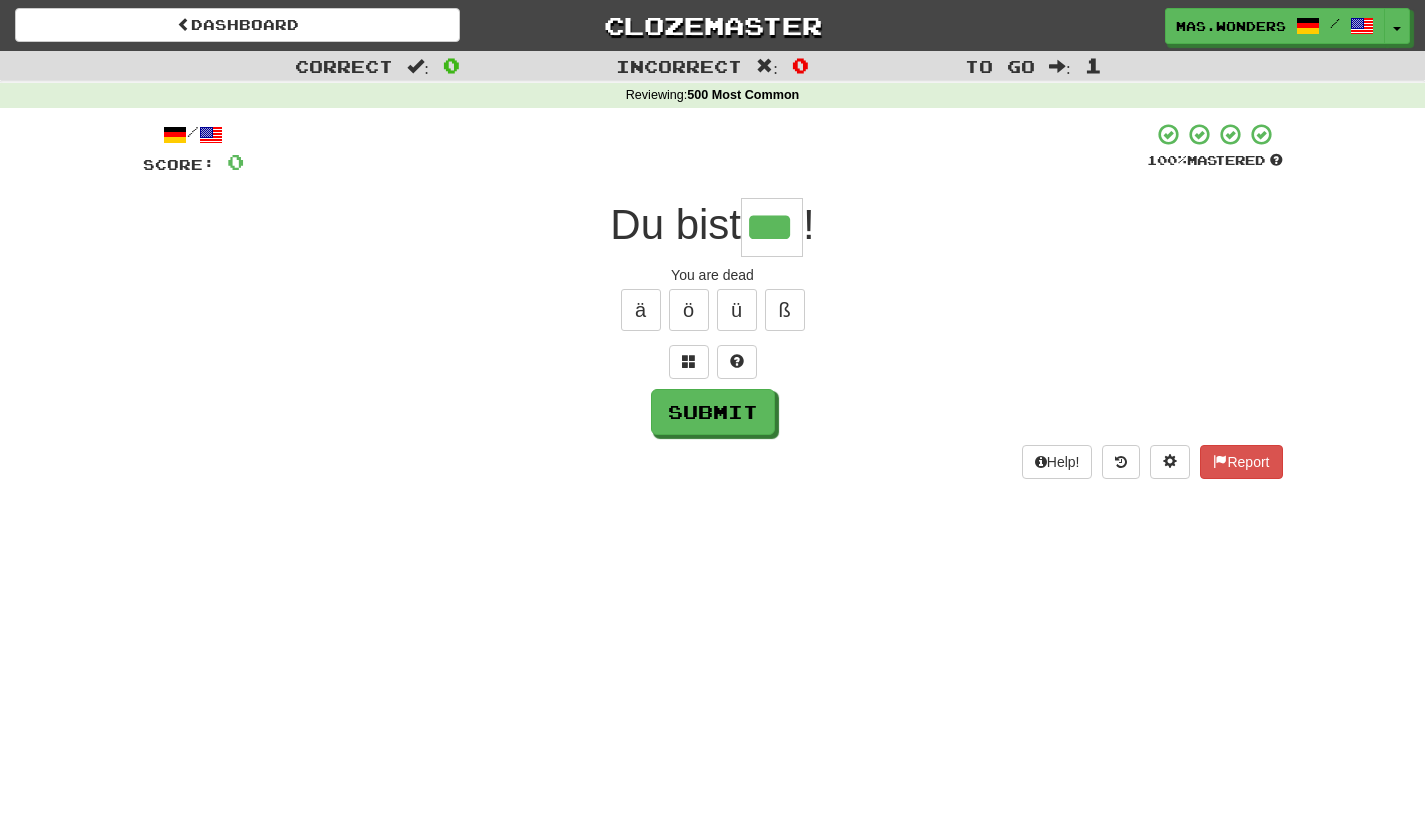 type on "***" 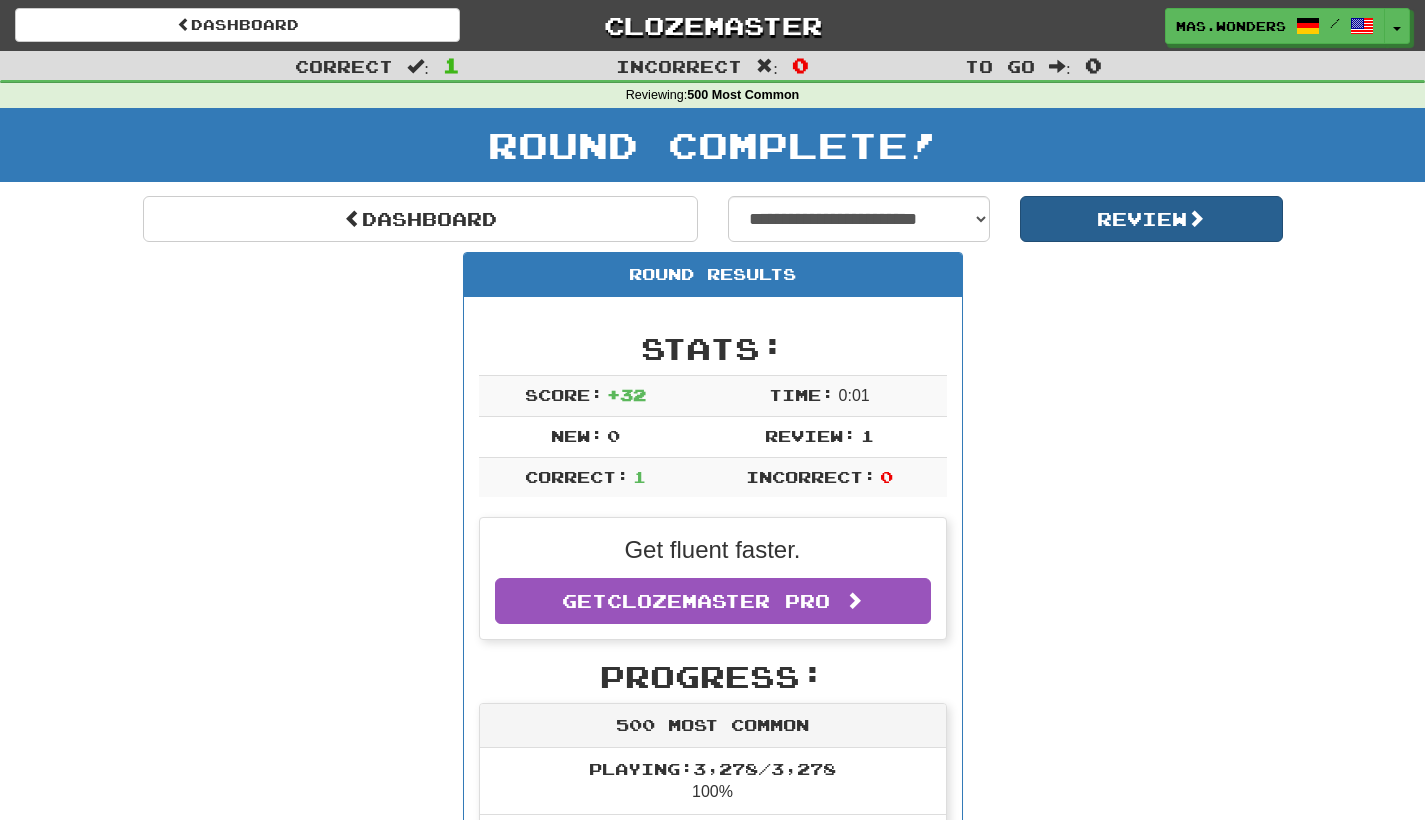 click on "Review" at bounding box center [1151, 219] 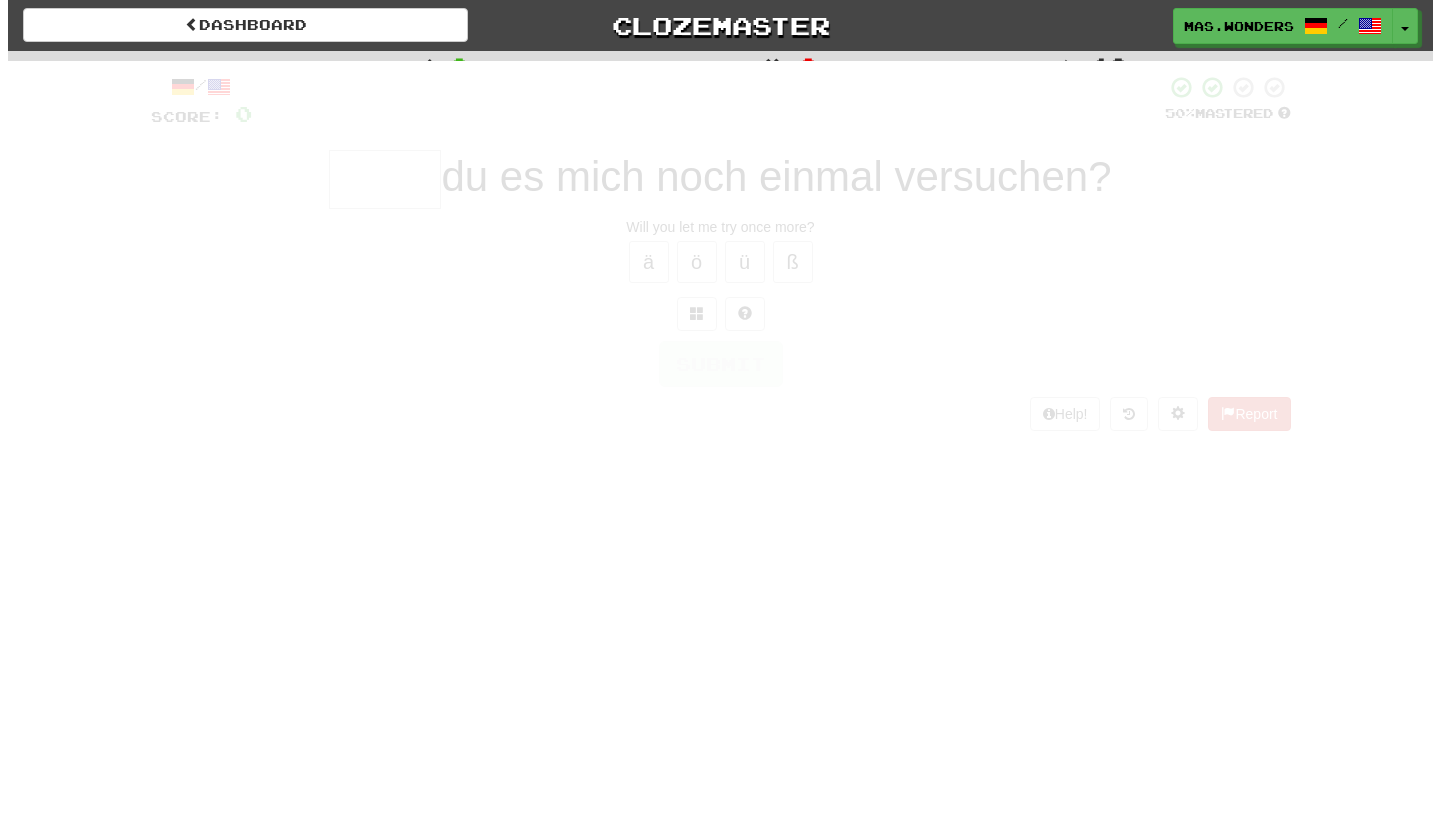 scroll, scrollTop: 0, scrollLeft: 0, axis: both 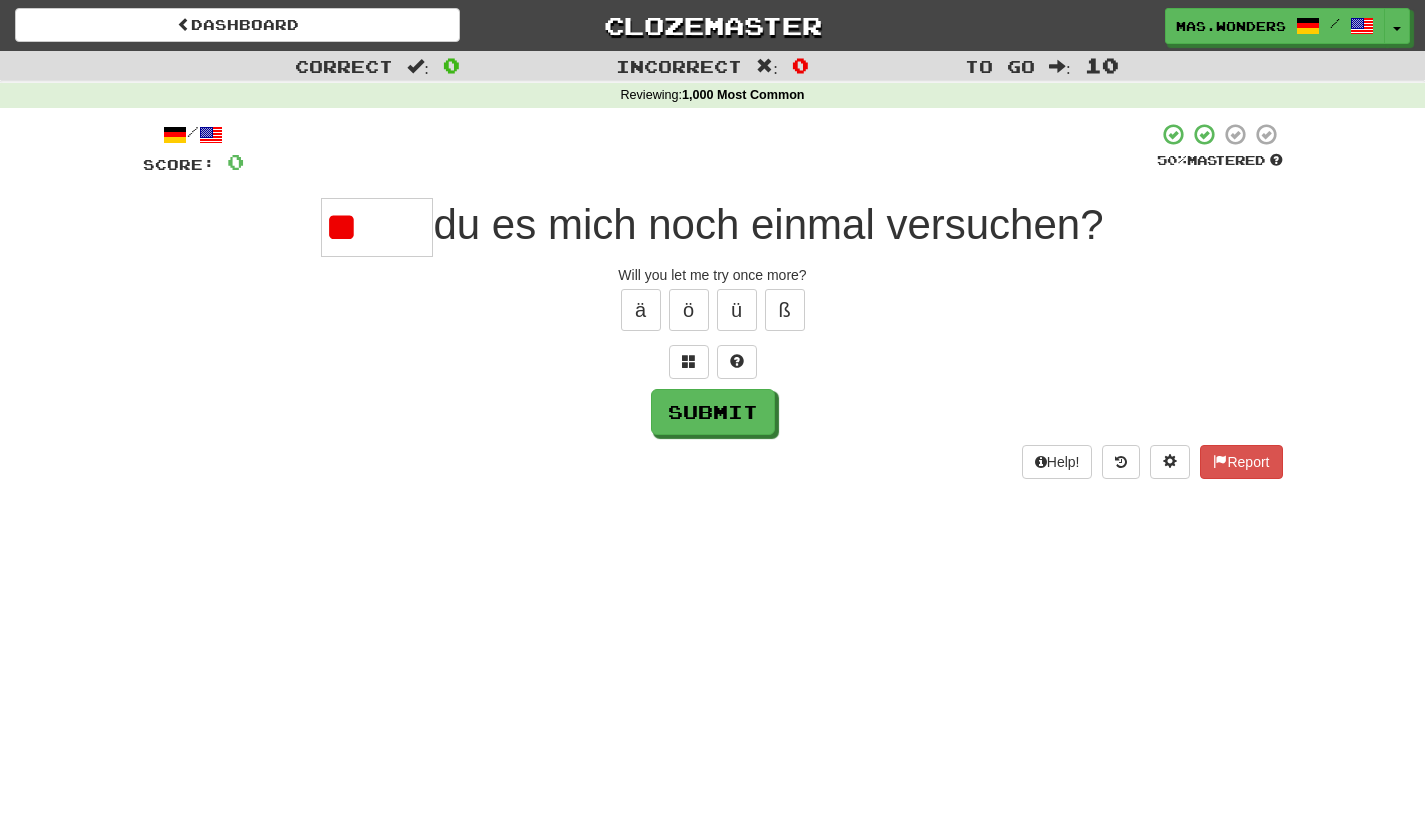 type on "*" 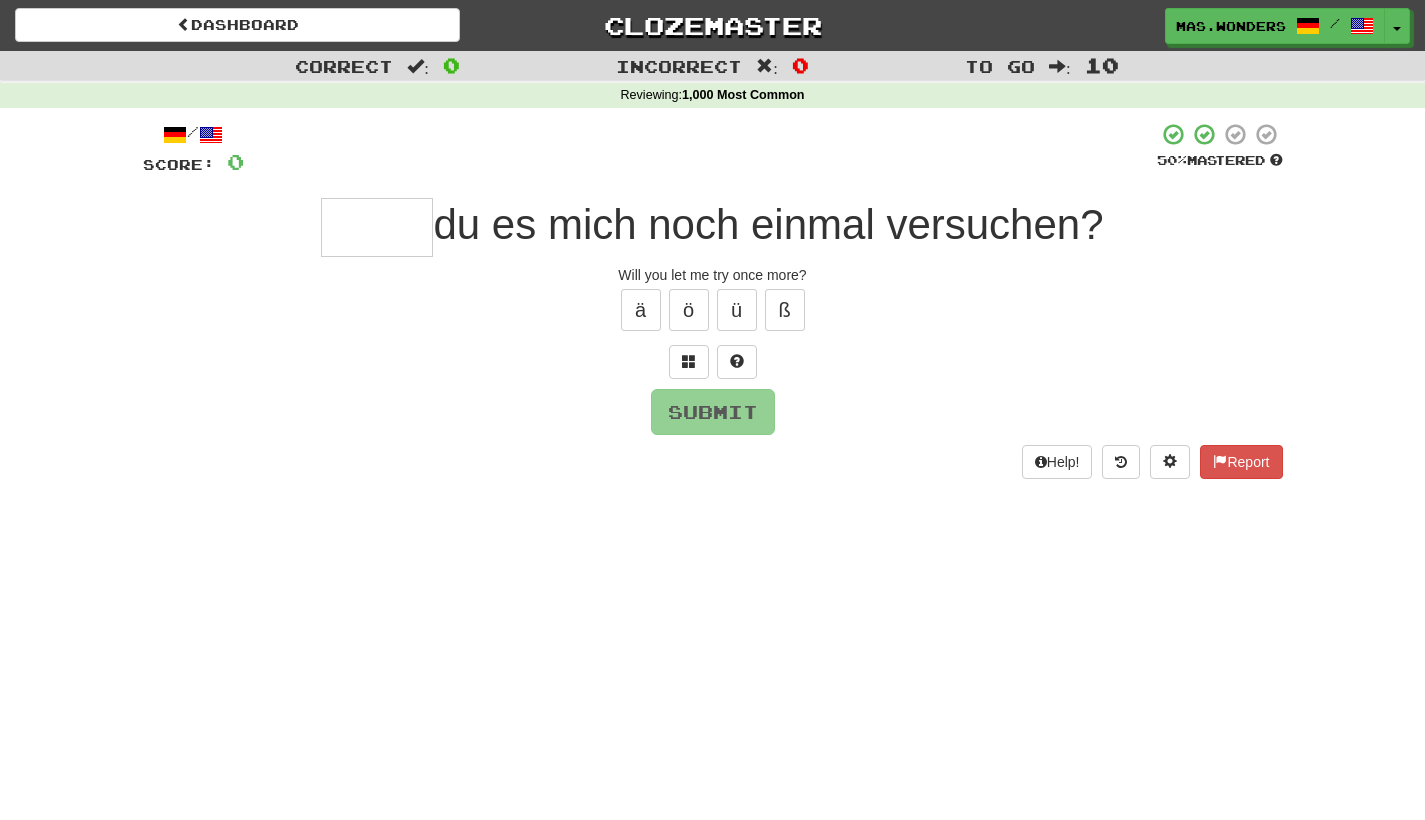 type on "*" 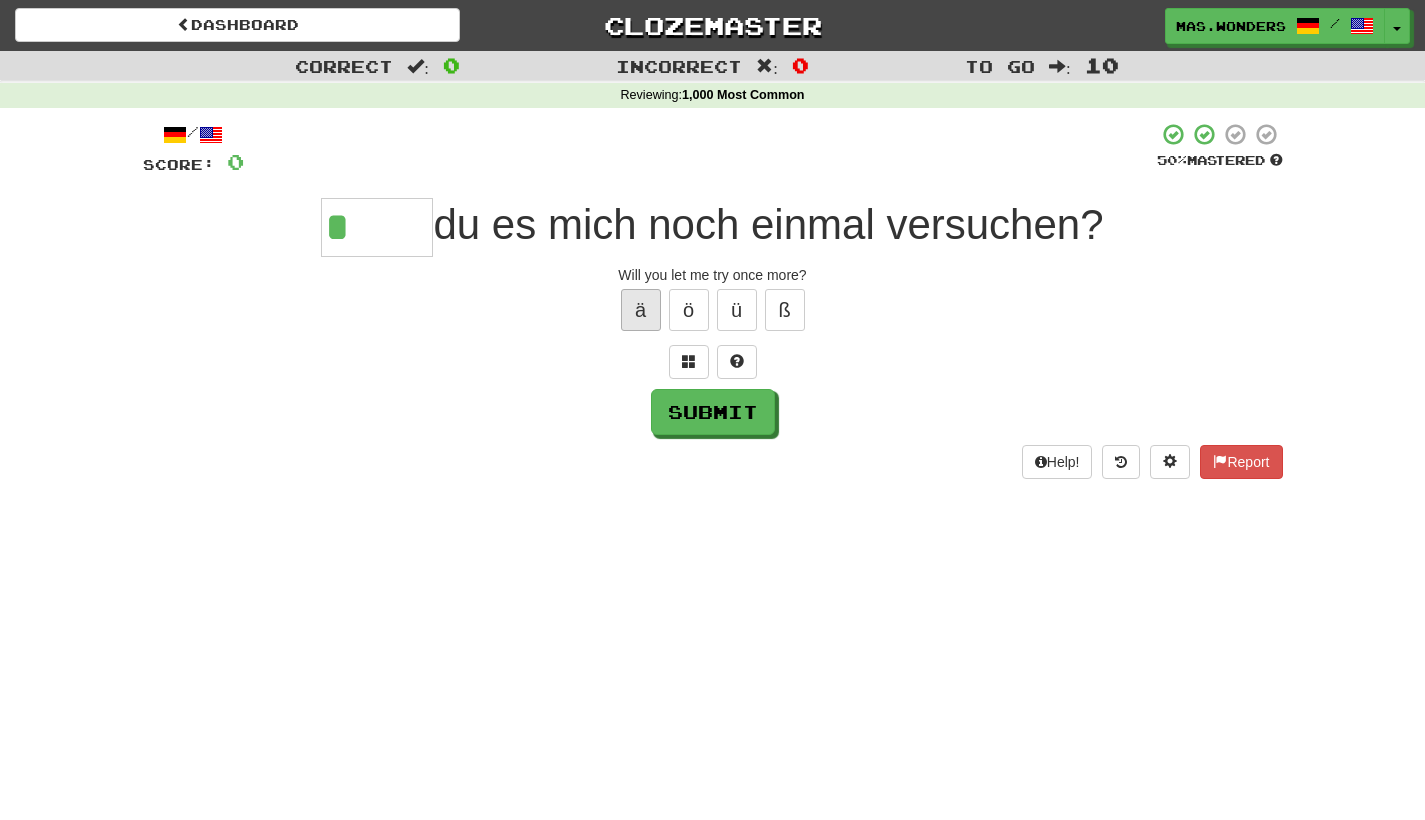 click on "ä" at bounding box center [641, 310] 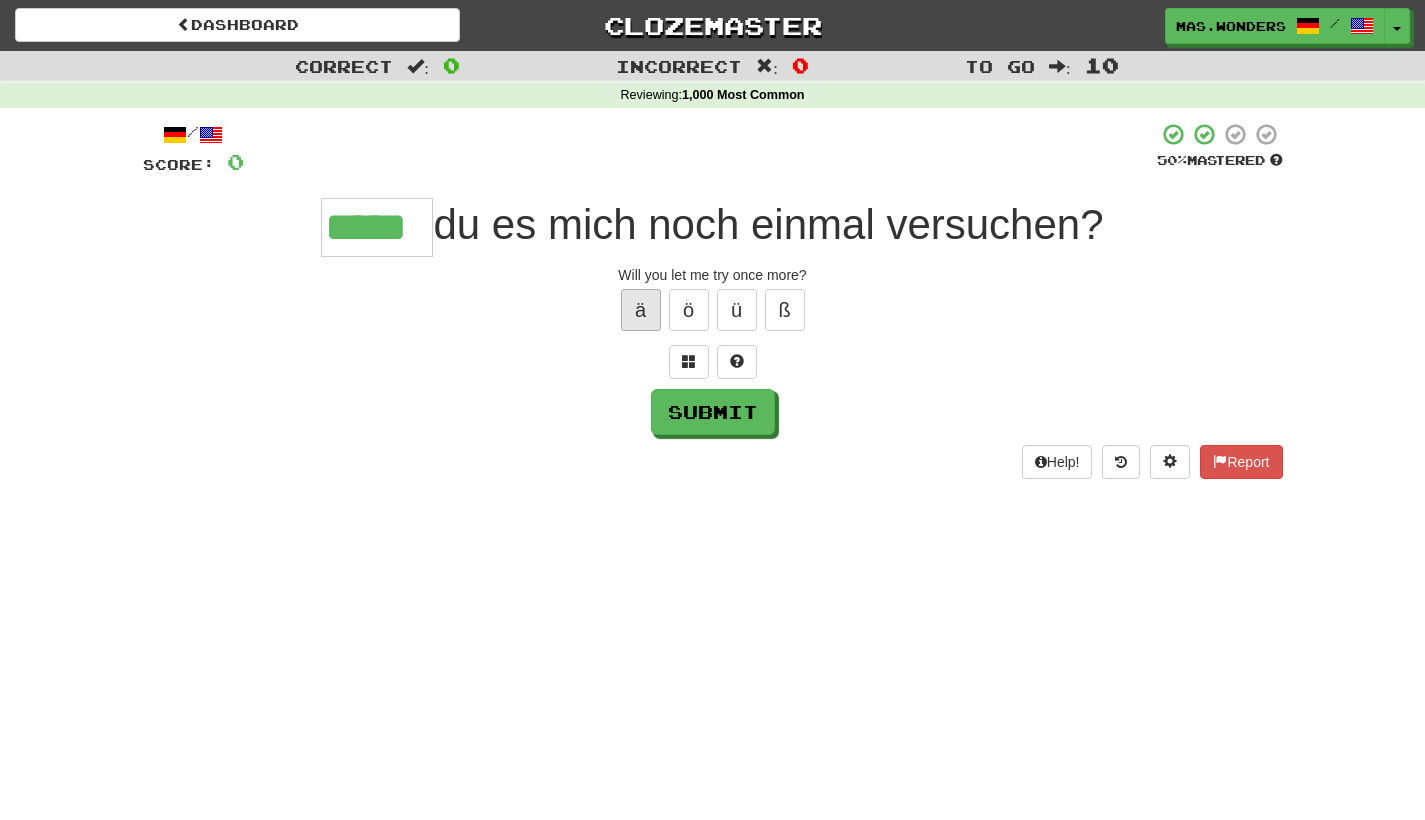 type on "*****" 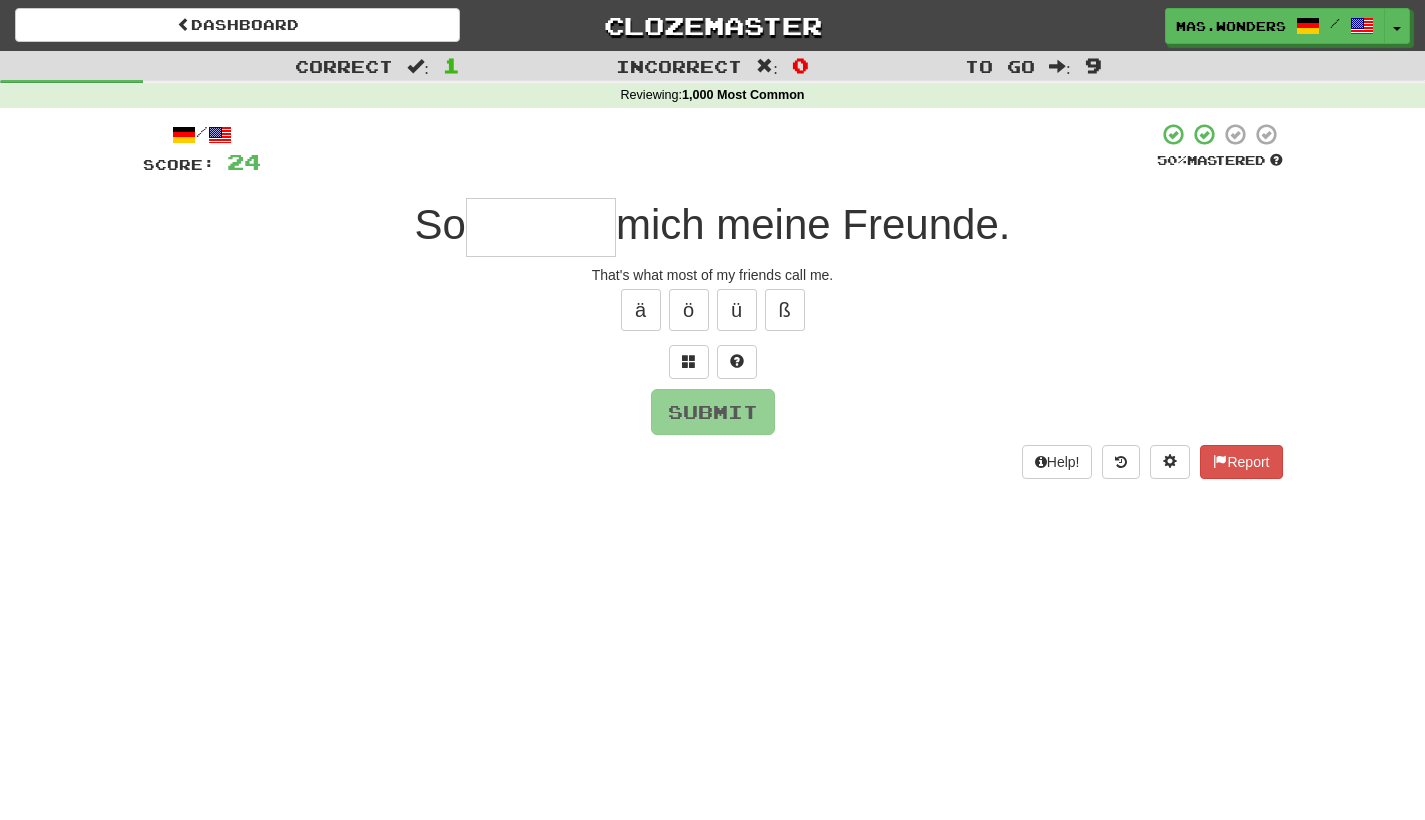 type on "*" 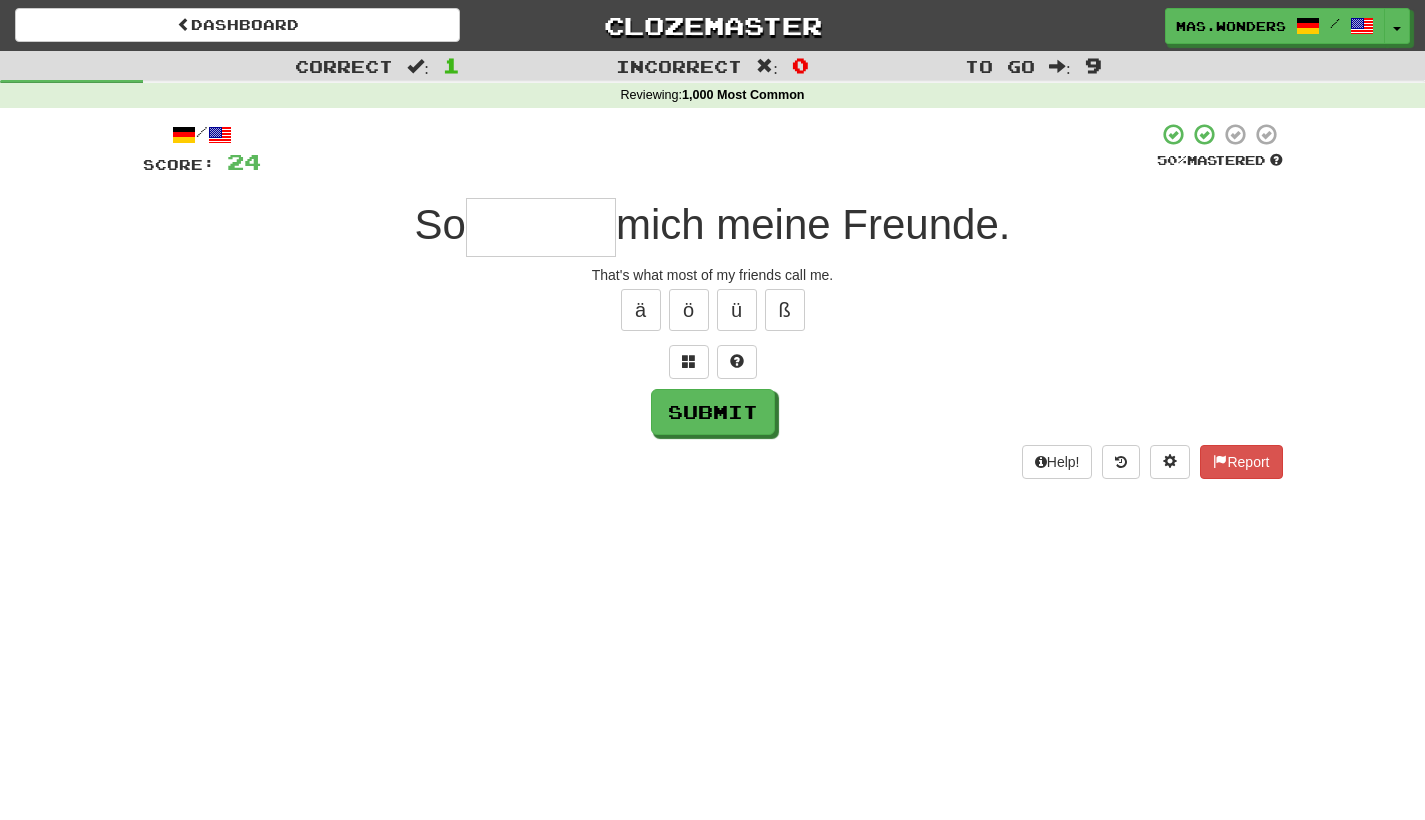 type on "*" 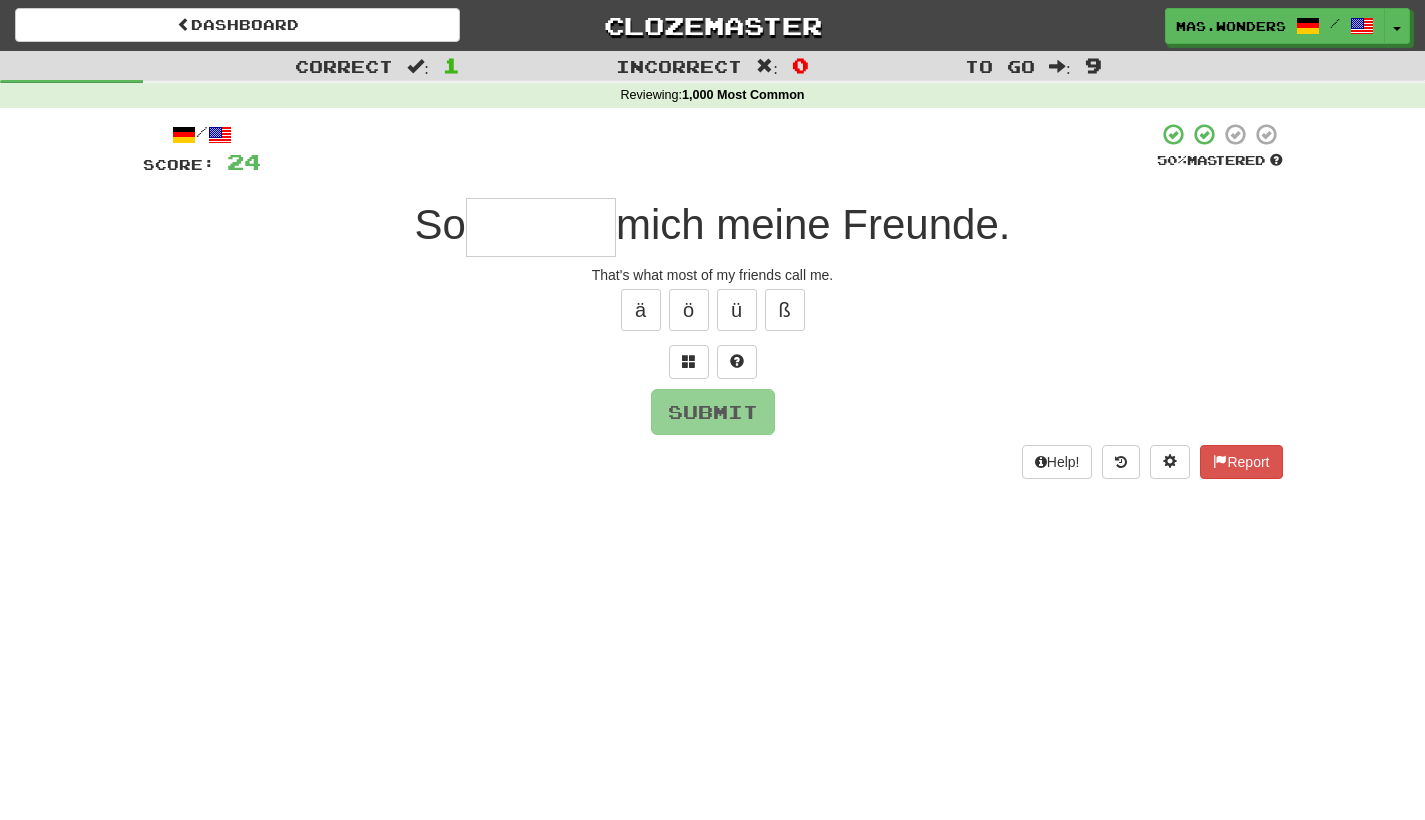 type on "*" 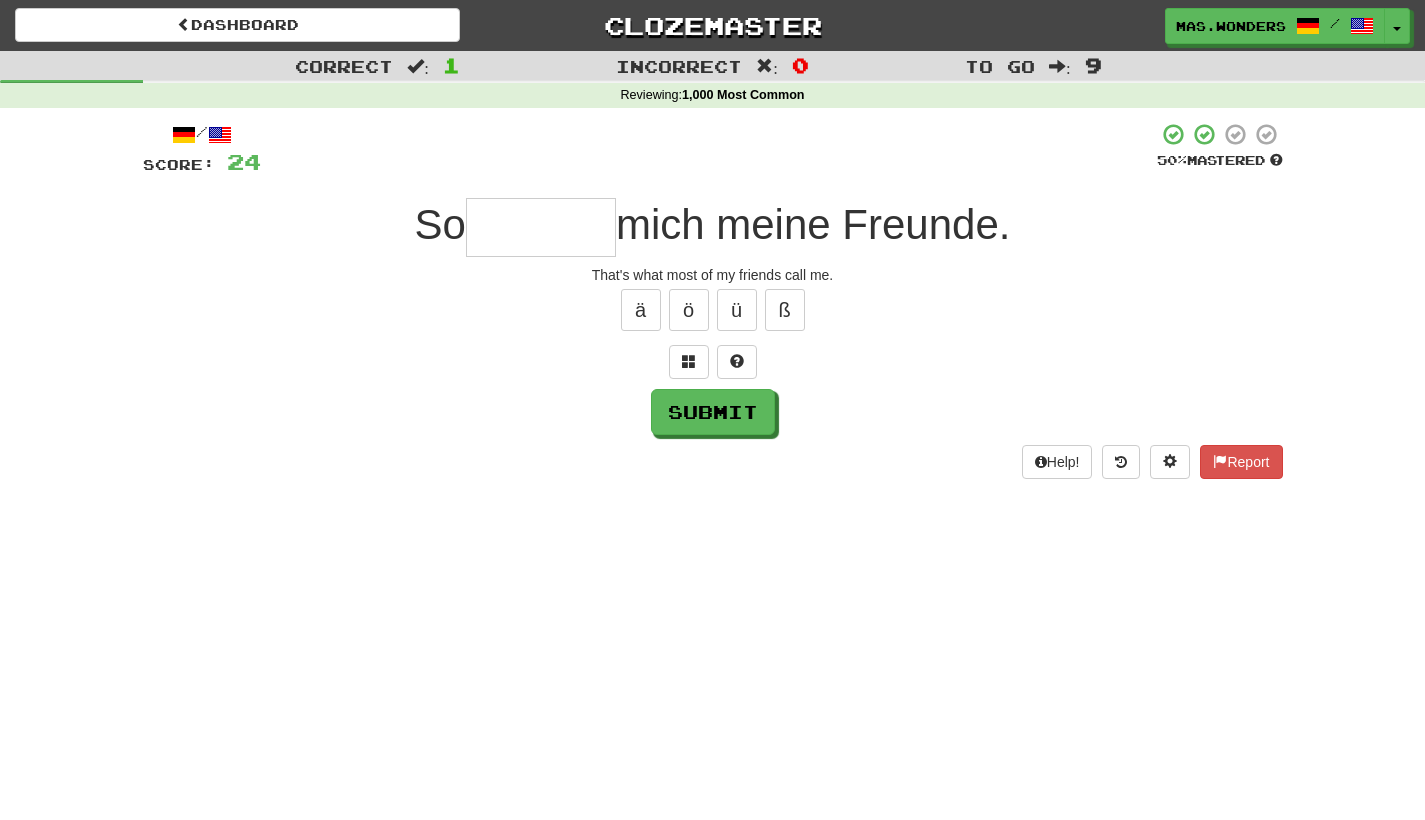type on "*" 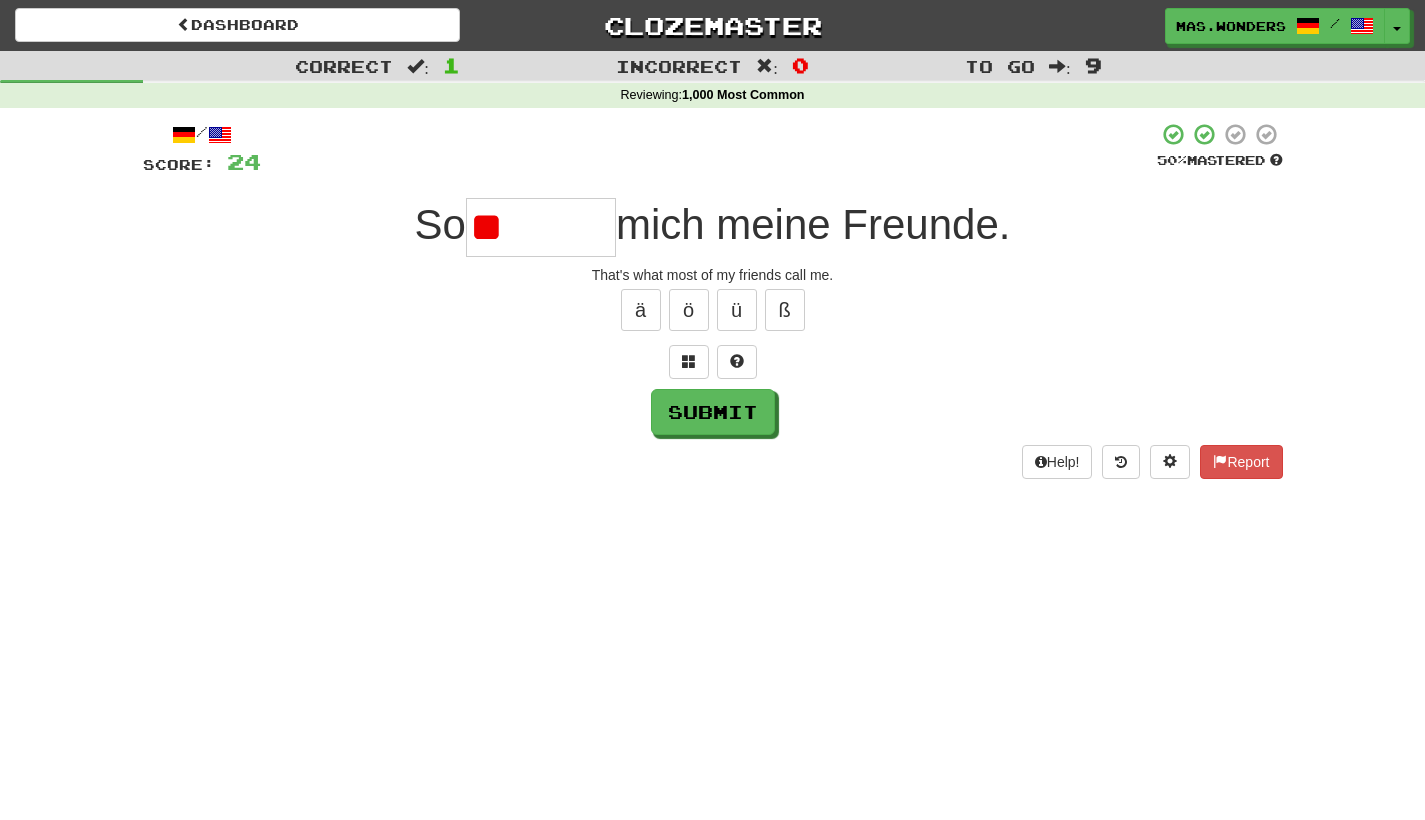 type on "*" 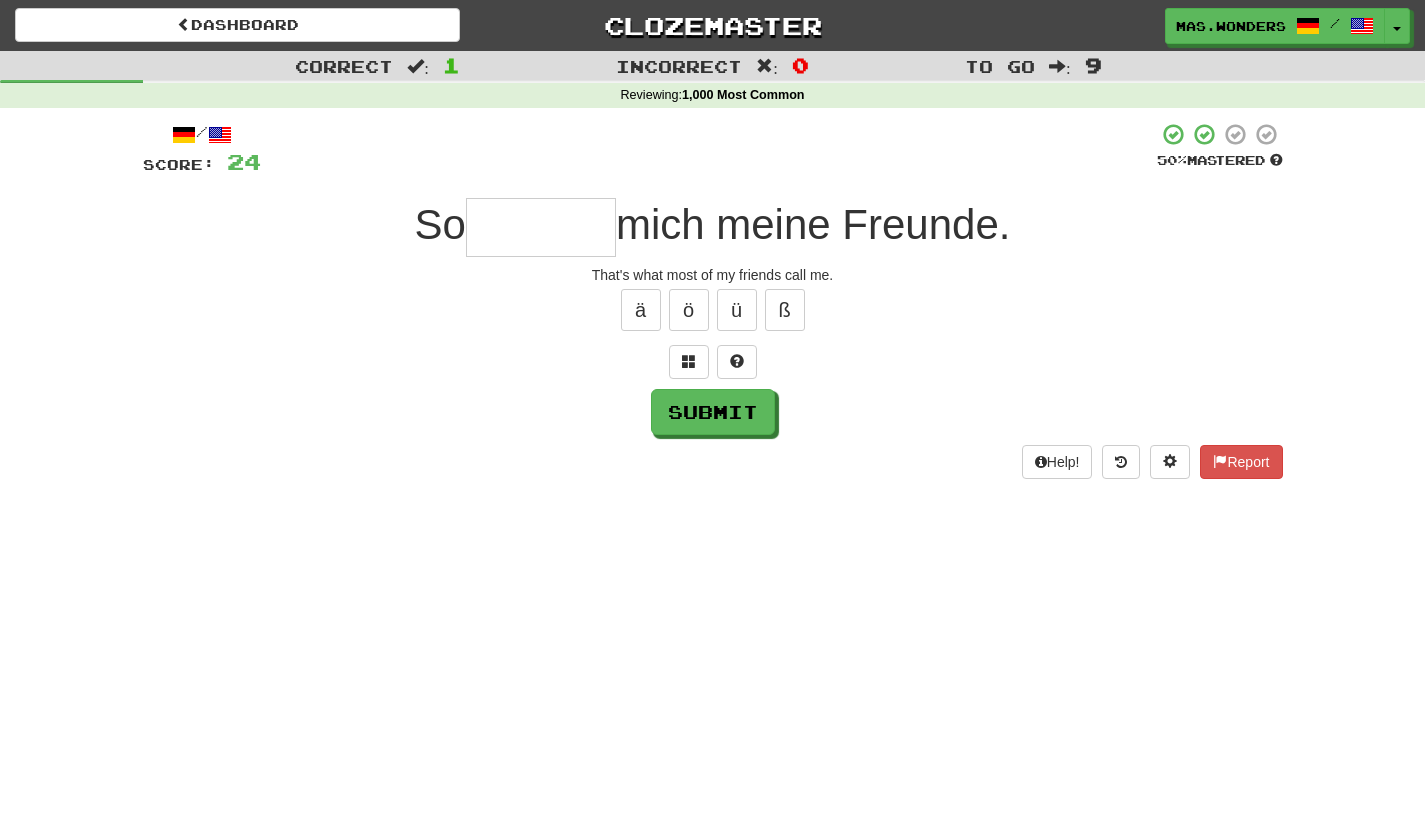 type on "*" 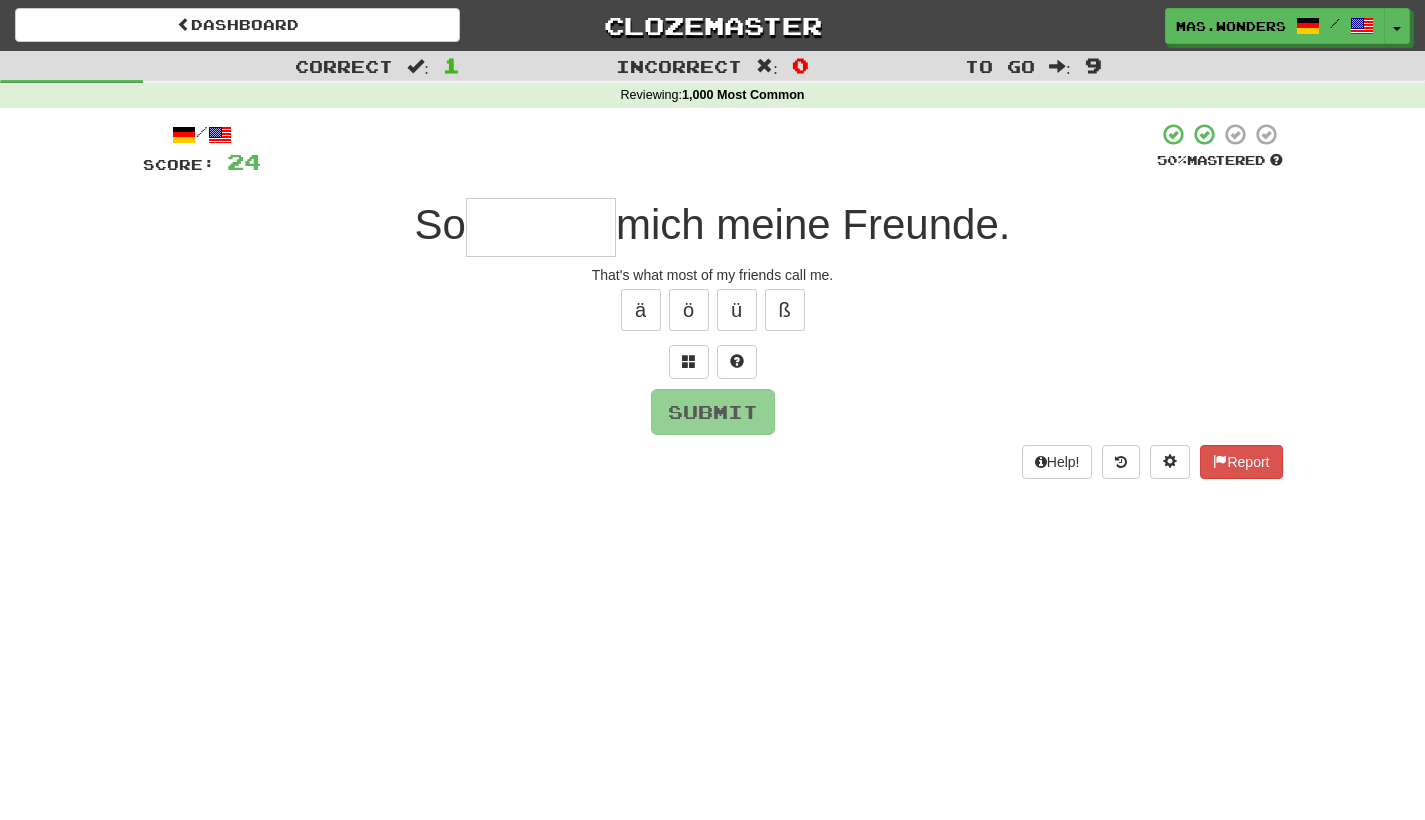 type on "*" 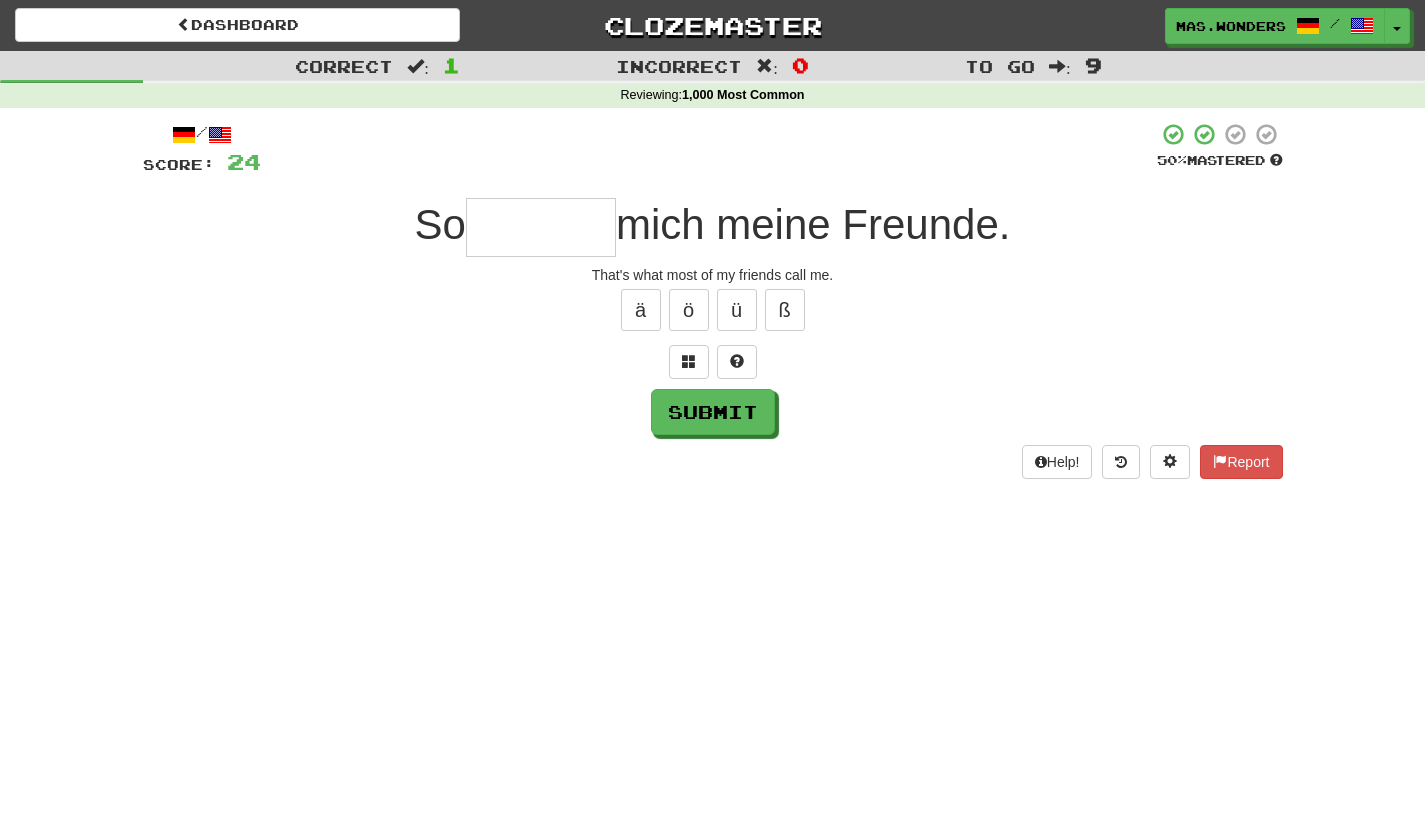 type on "*" 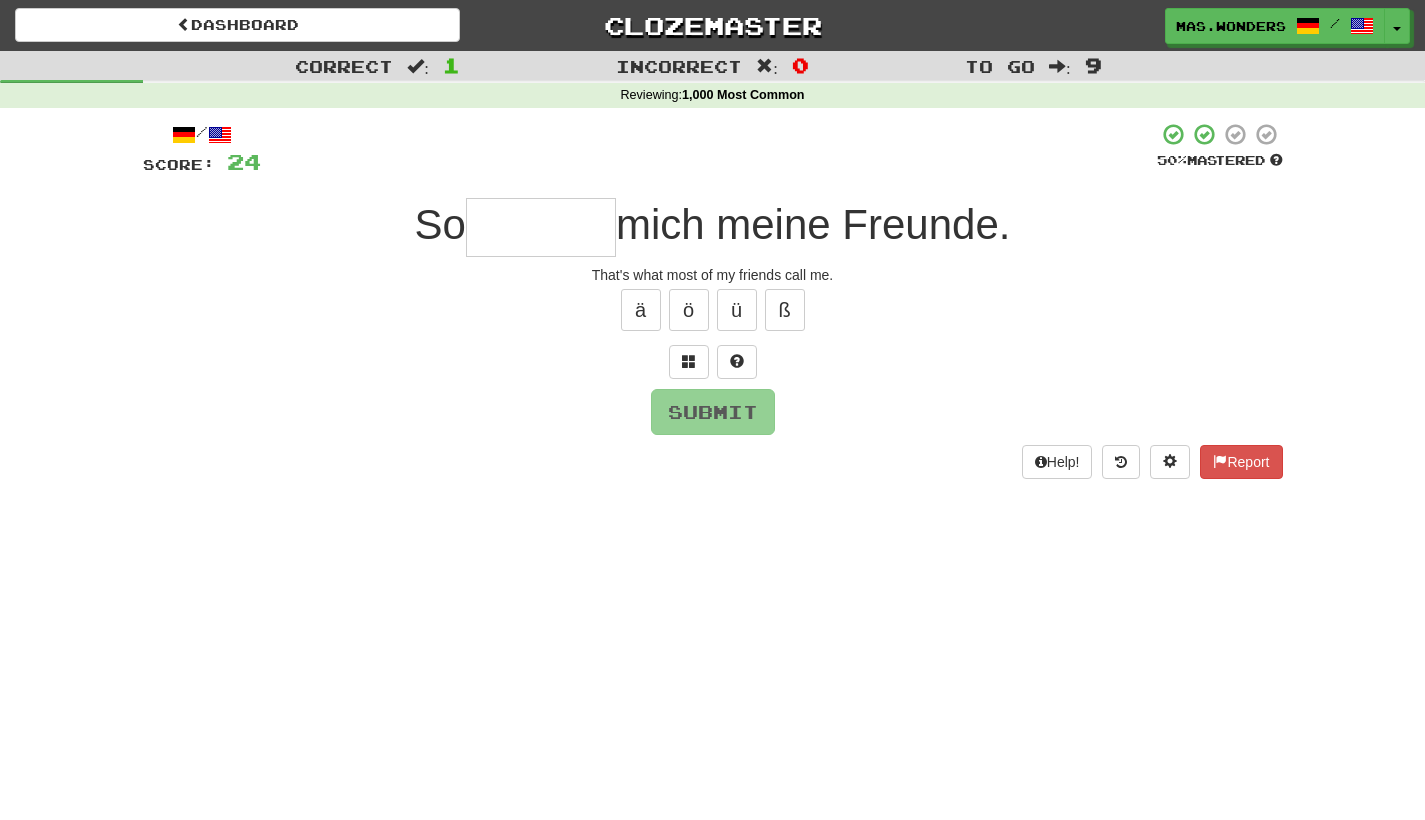 type on "*" 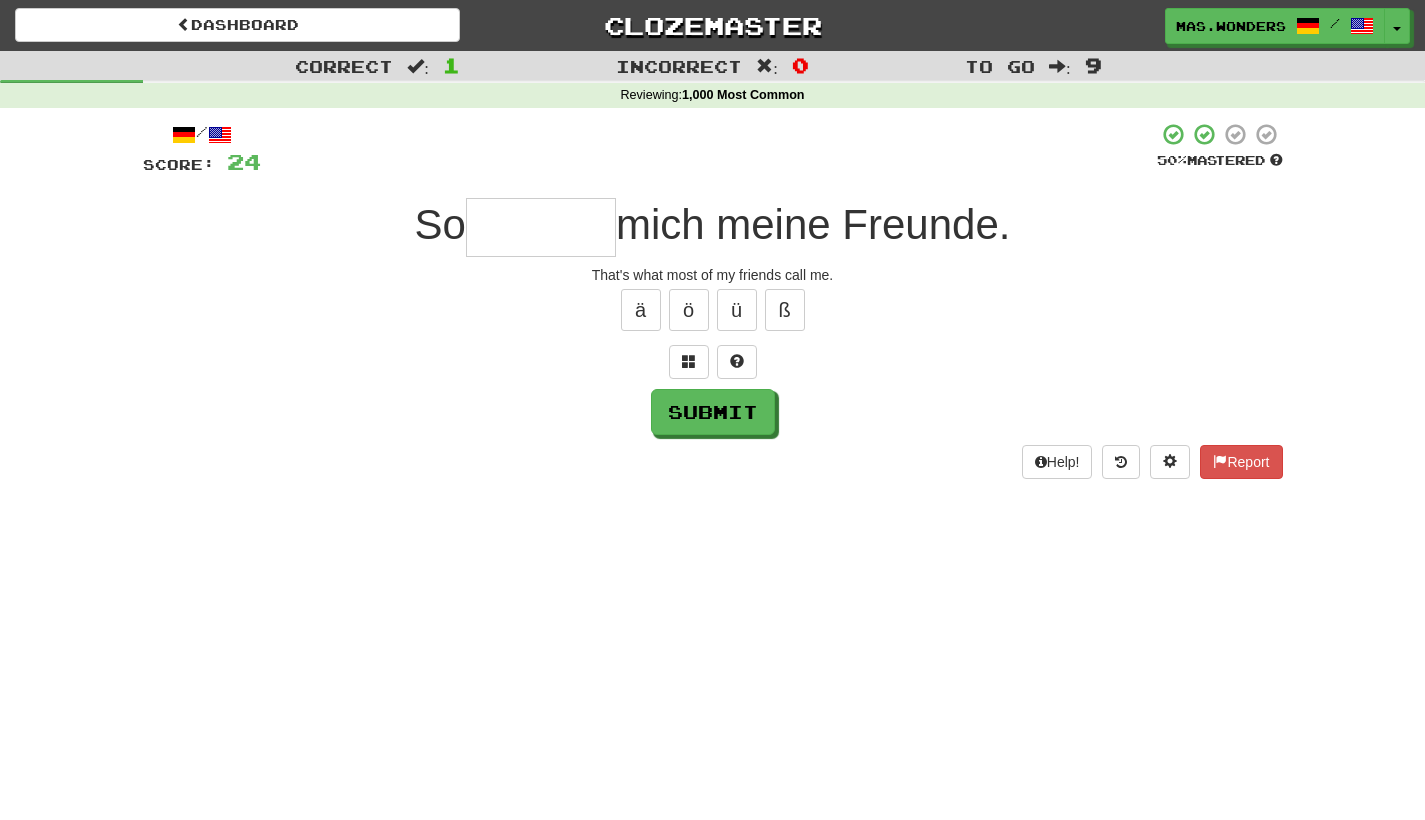 type on "*" 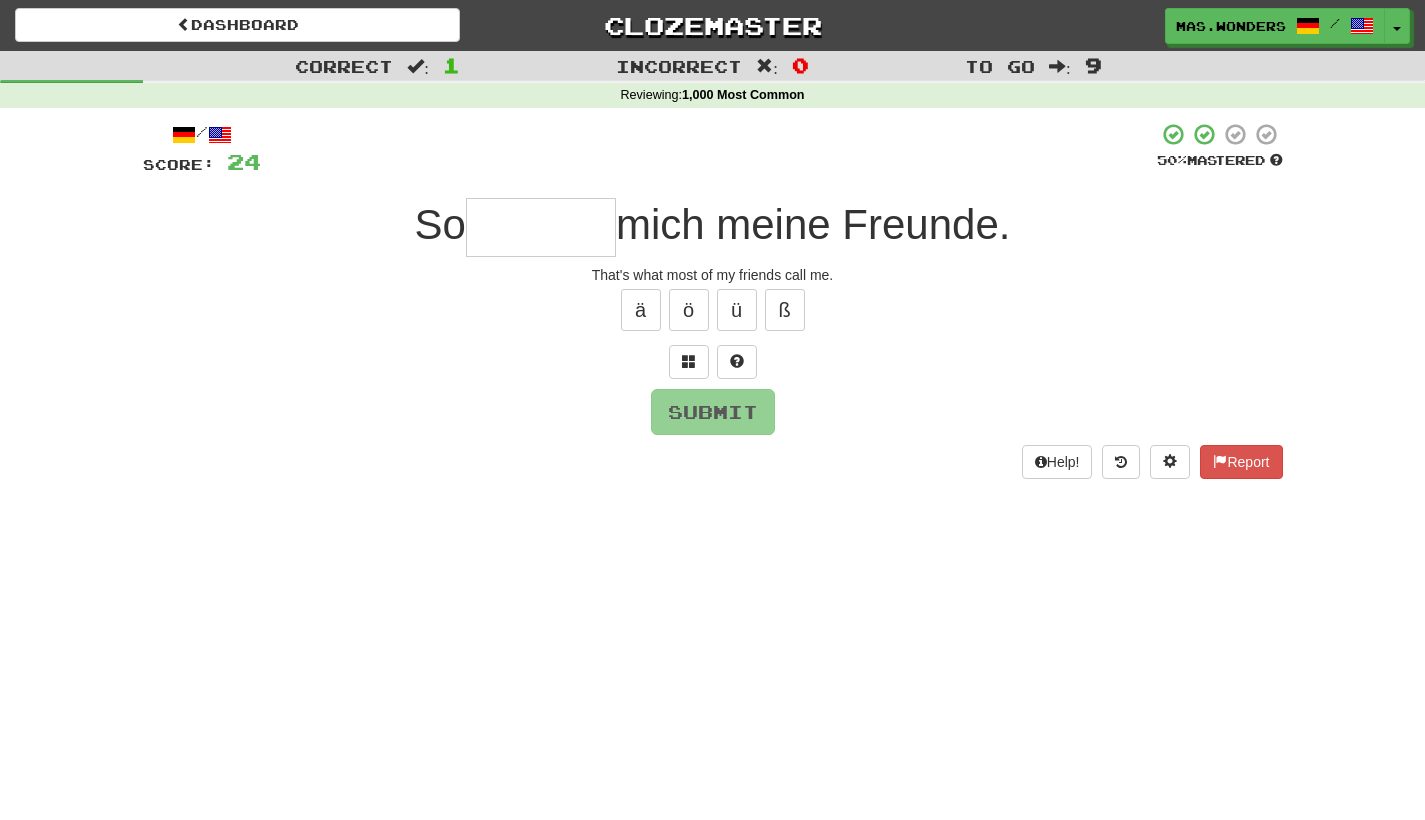 type on "*" 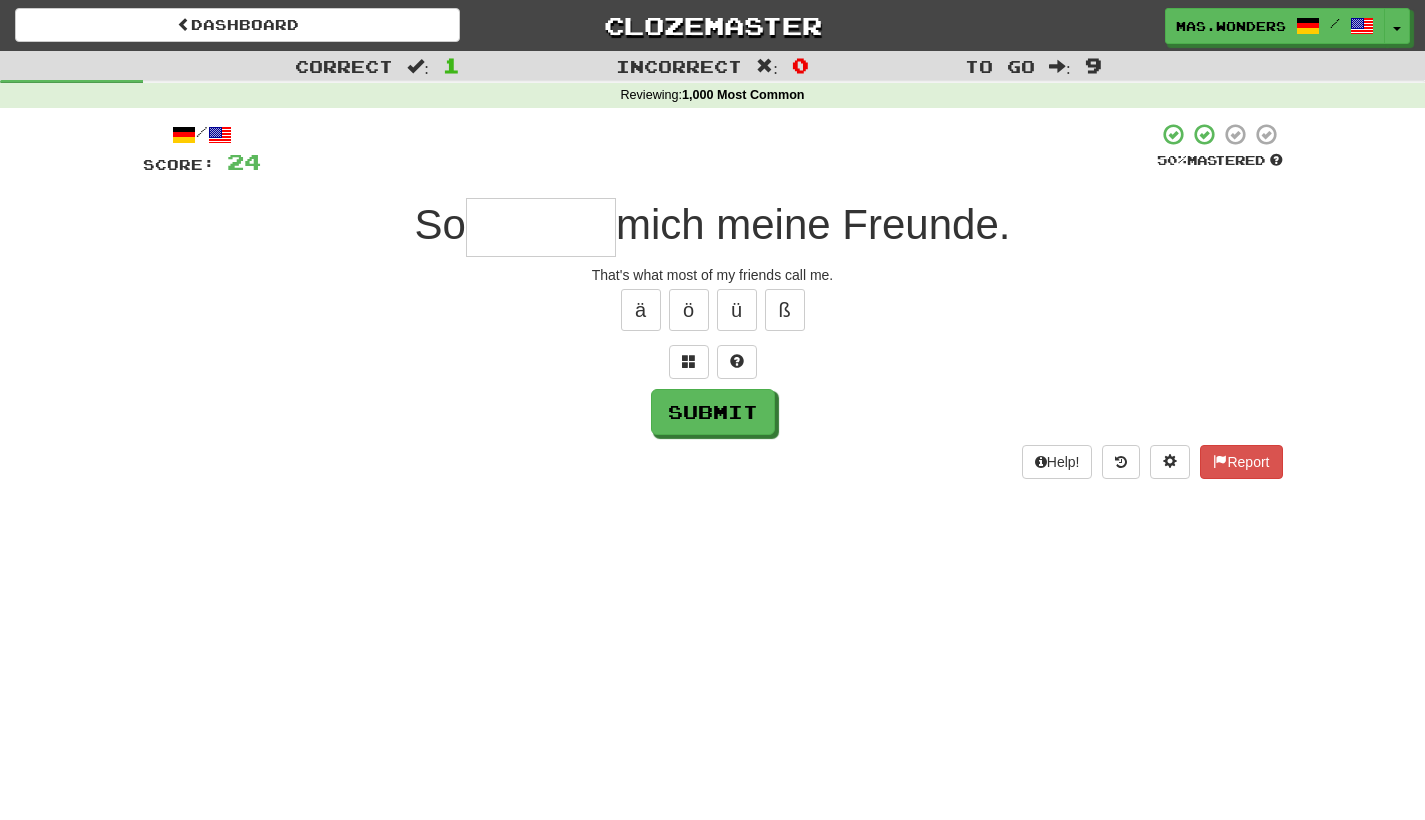 type on "*" 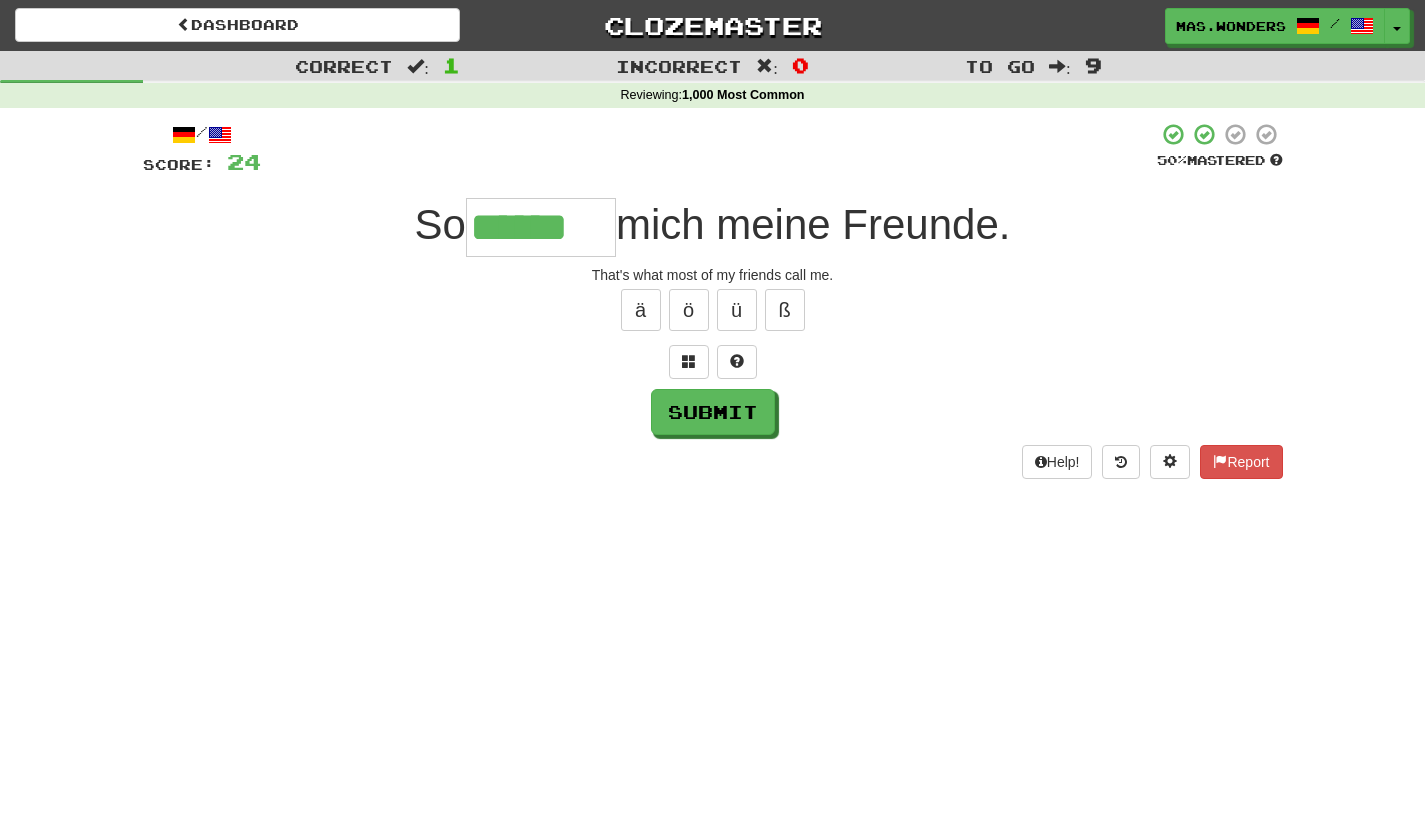 type on "******" 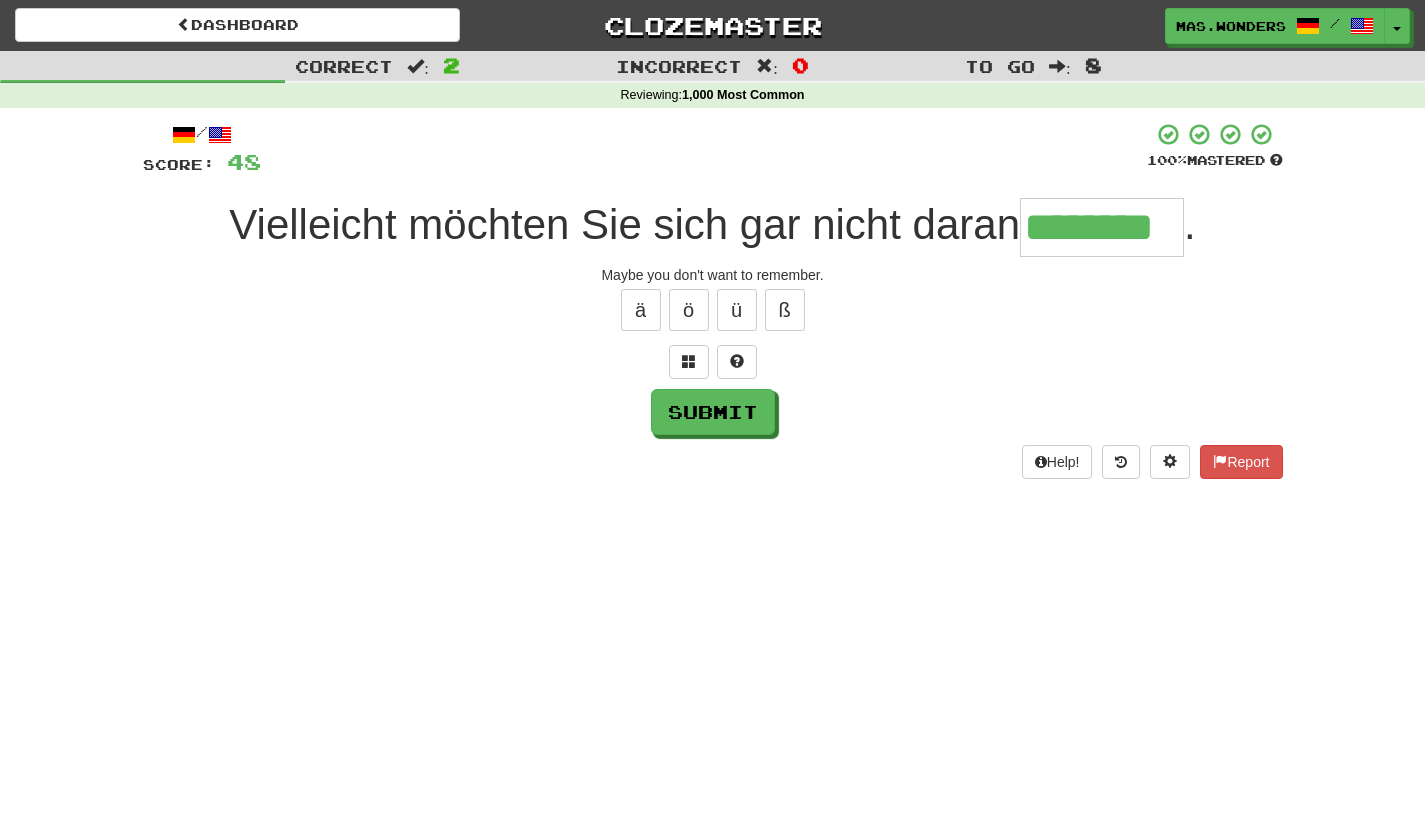 type on "********" 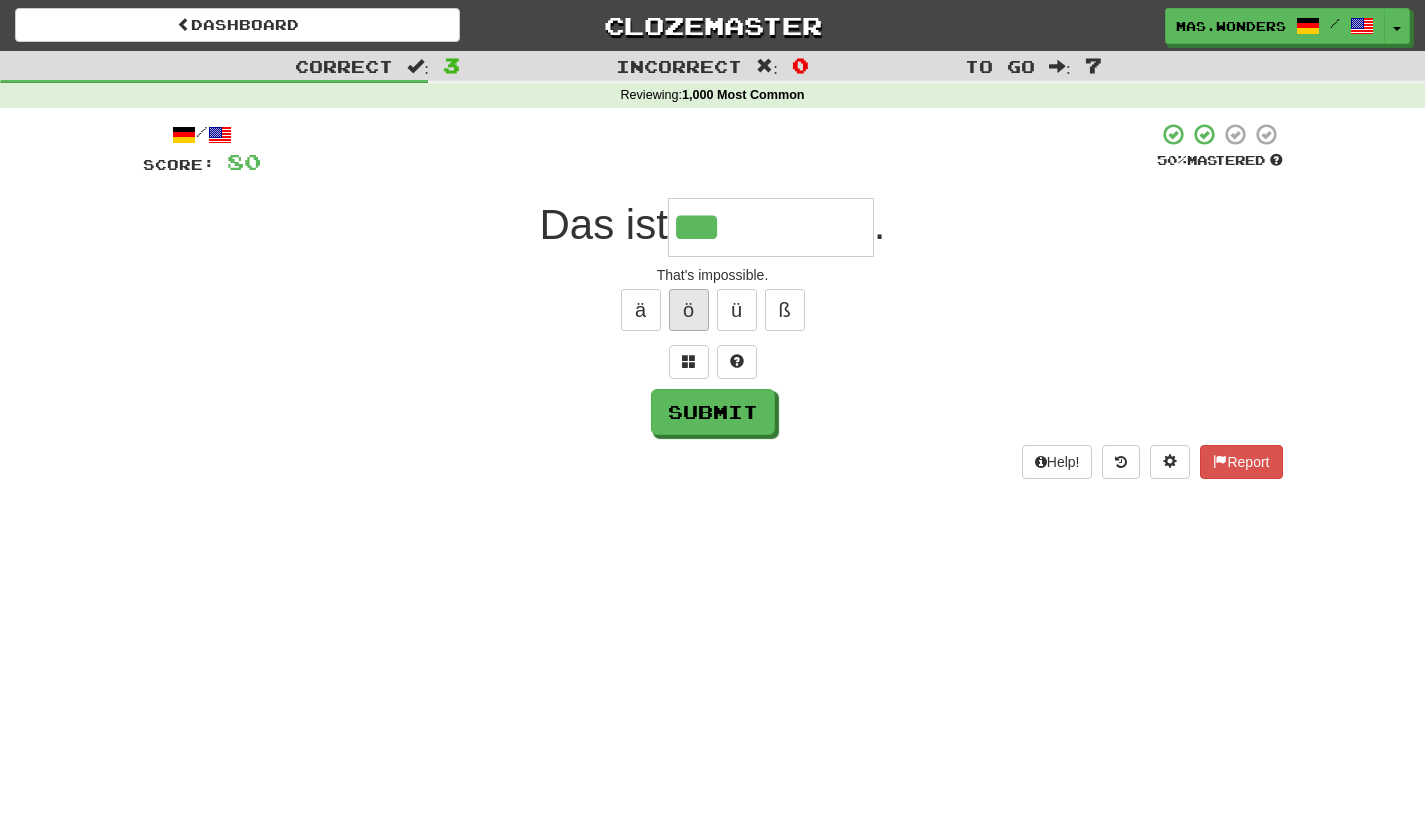click on "ö" at bounding box center [689, 310] 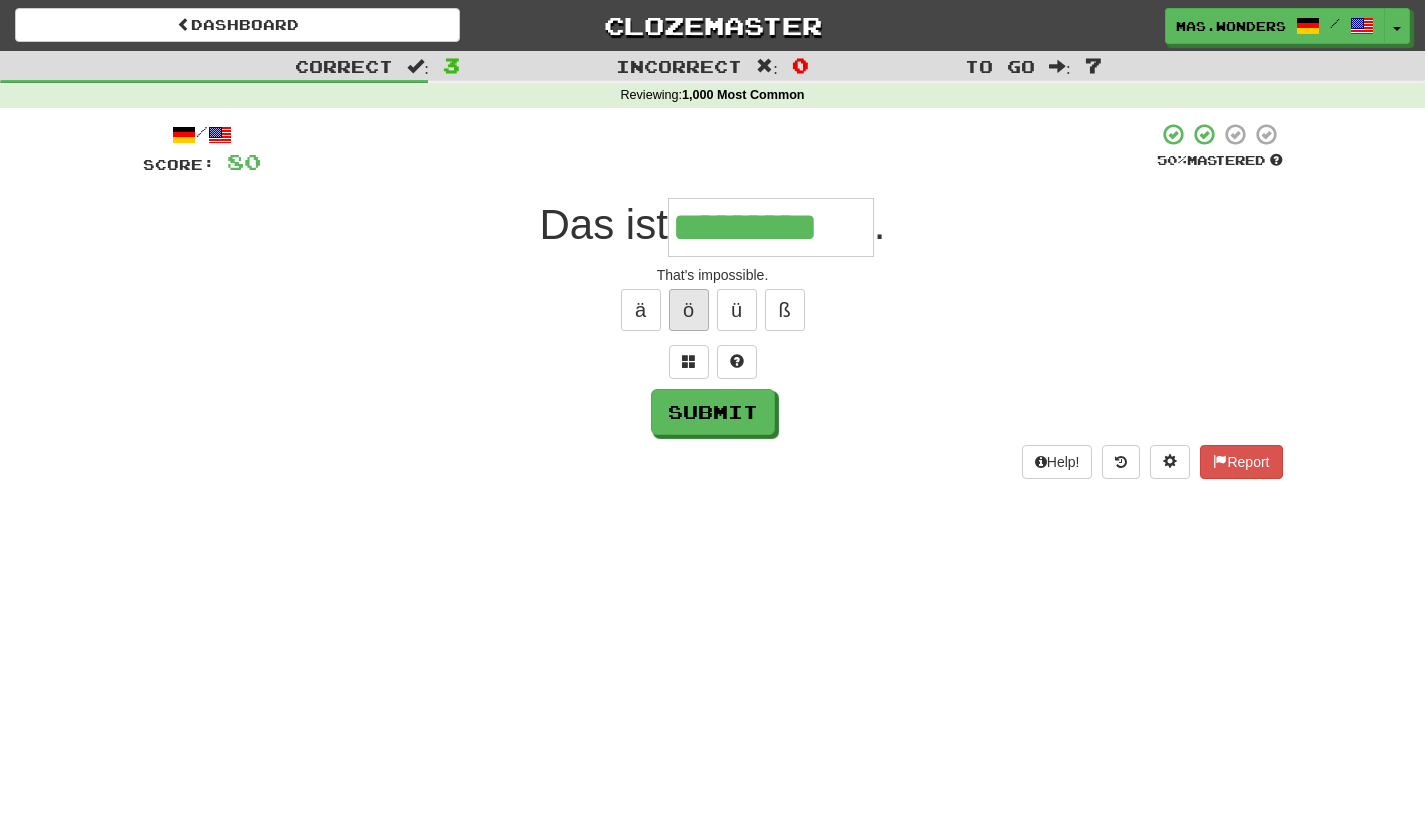 type on "*********" 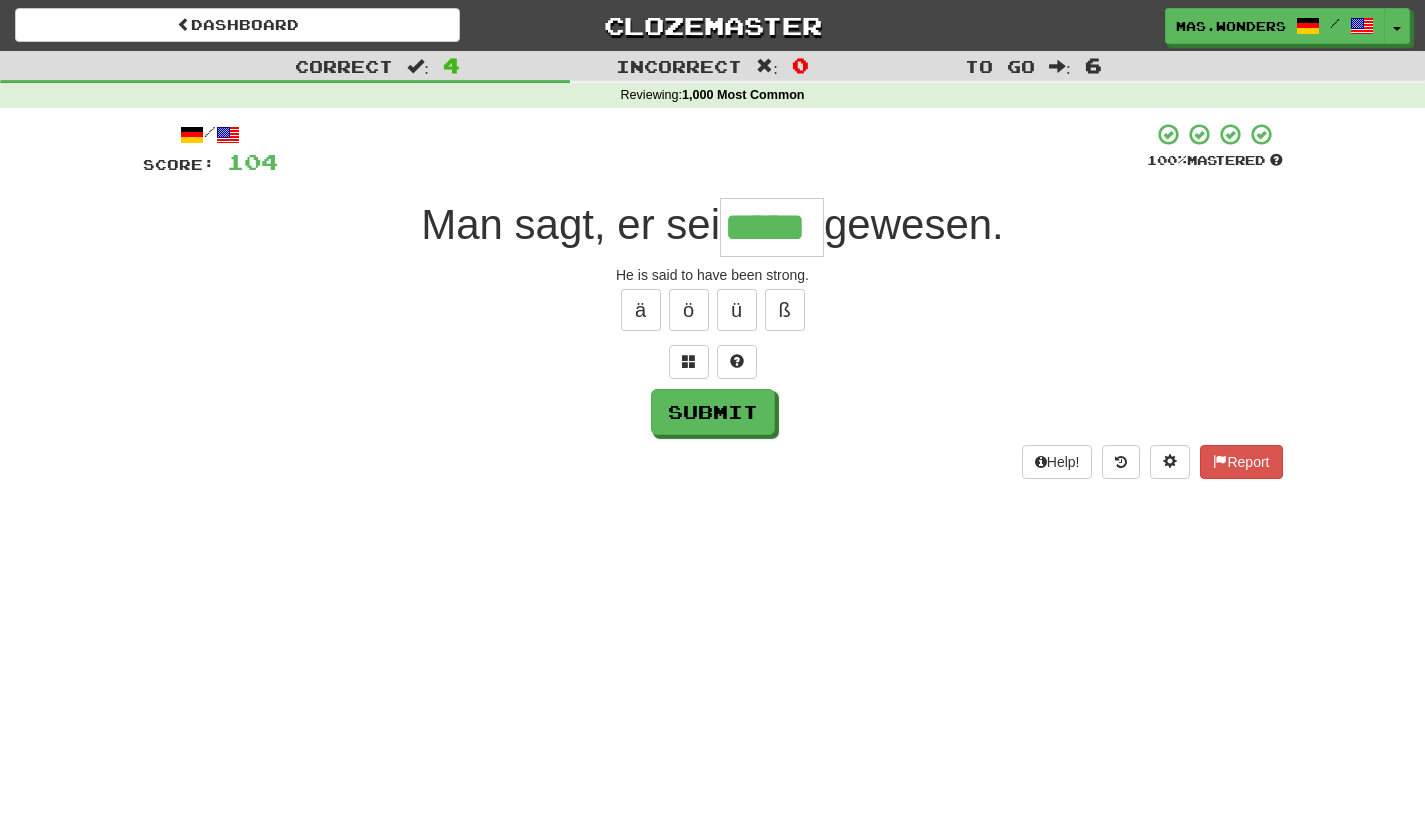 type on "*****" 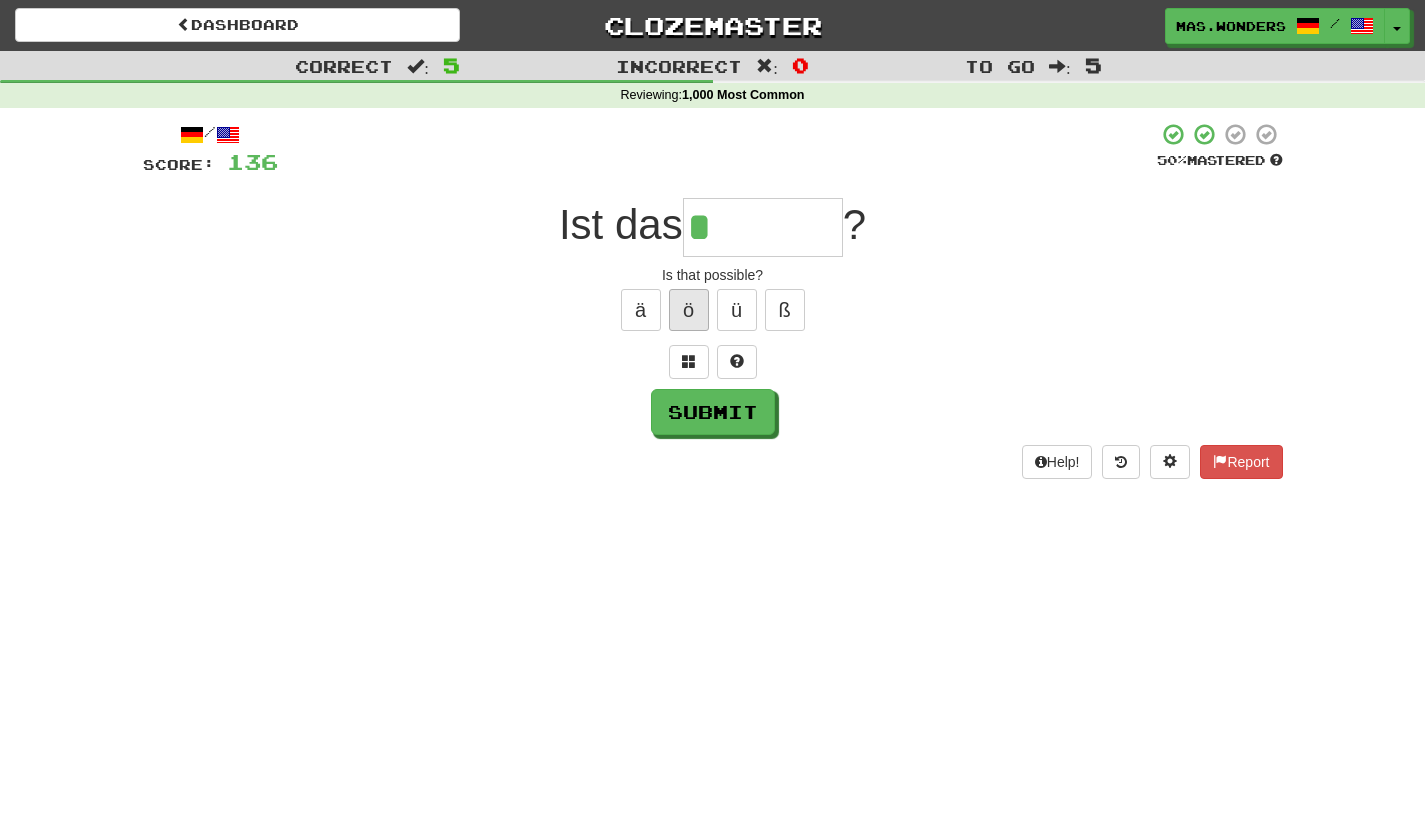 click on "ö" at bounding box center [689, 310] 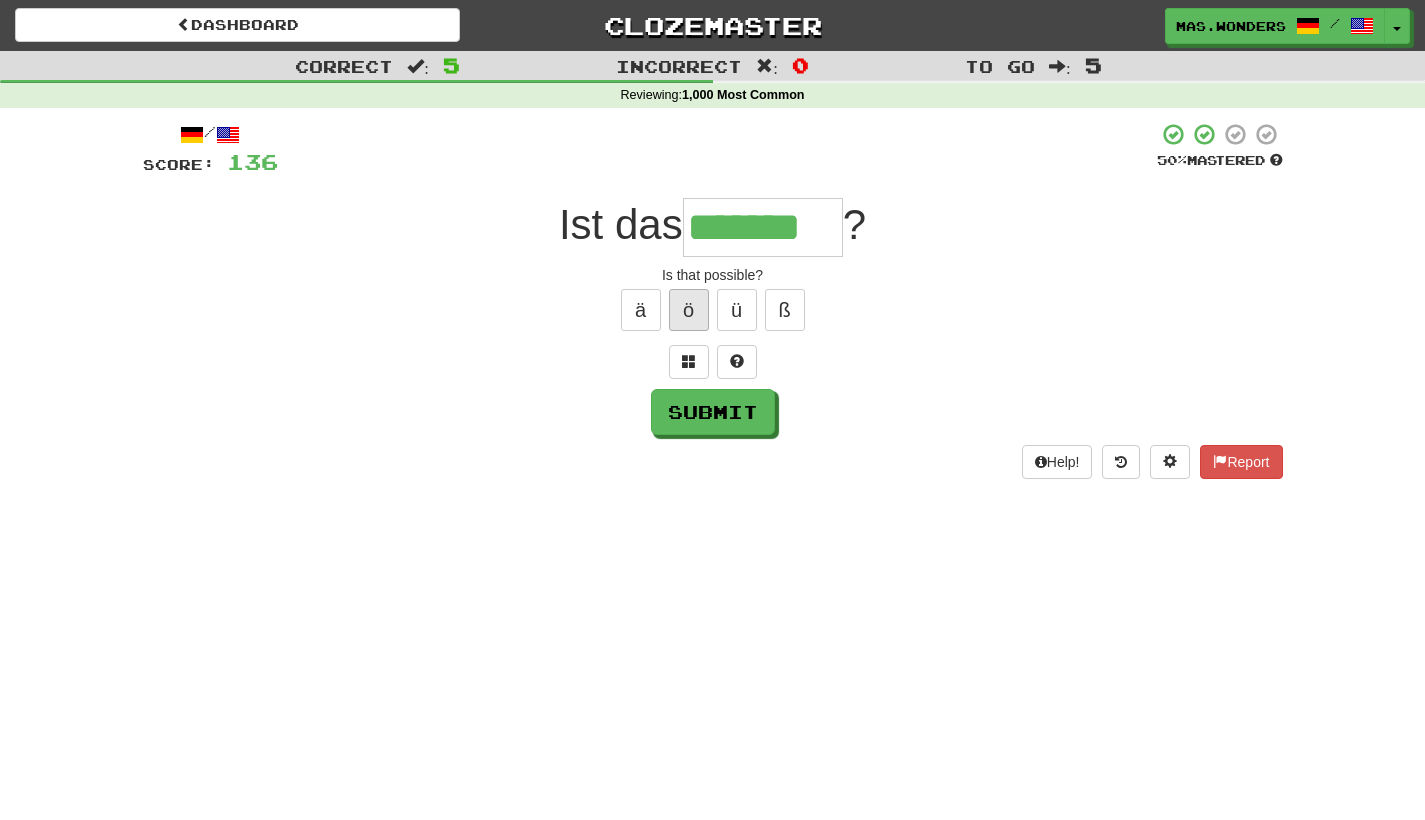 type on "*******" 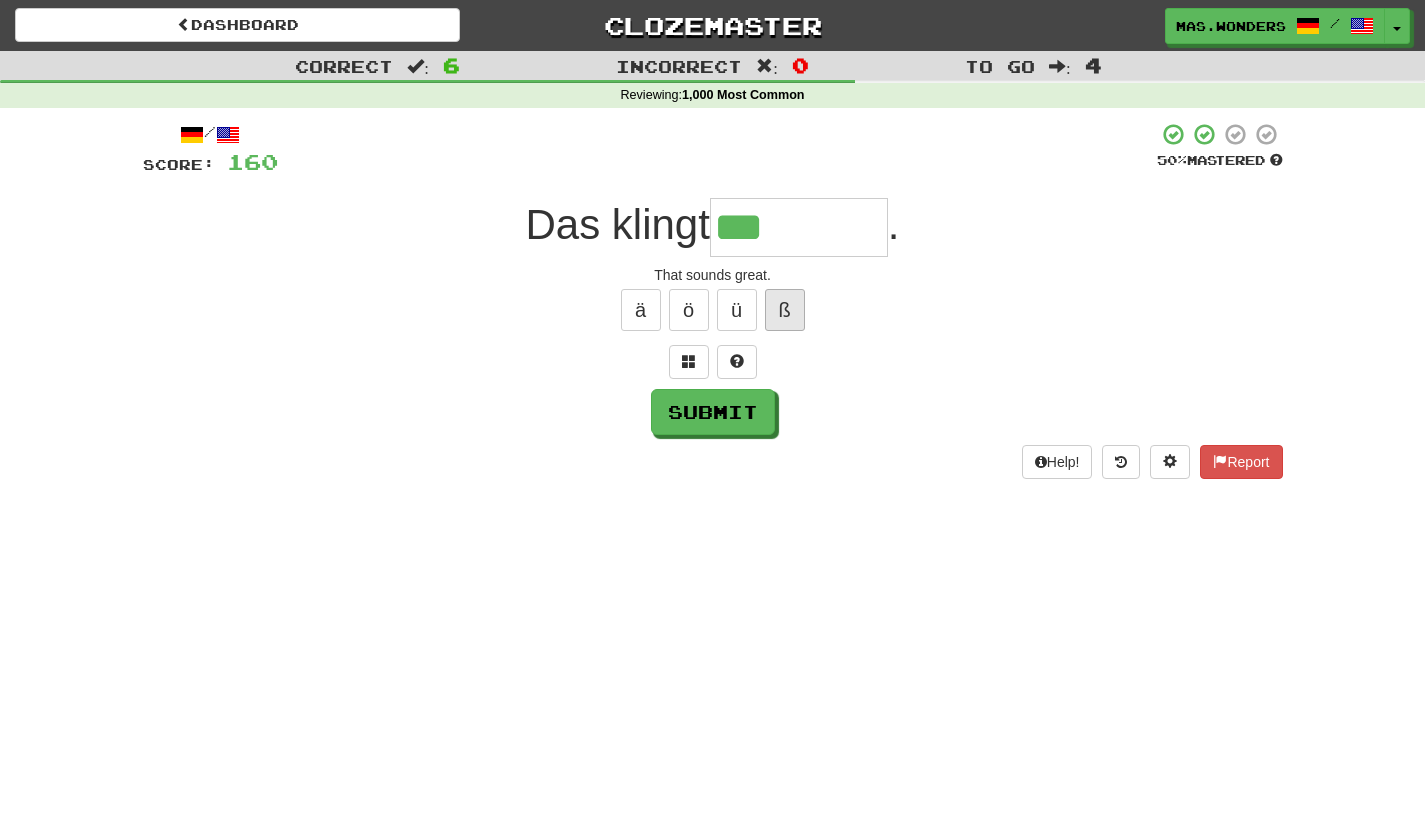 click on "ß" at bounding box center [785, 310] 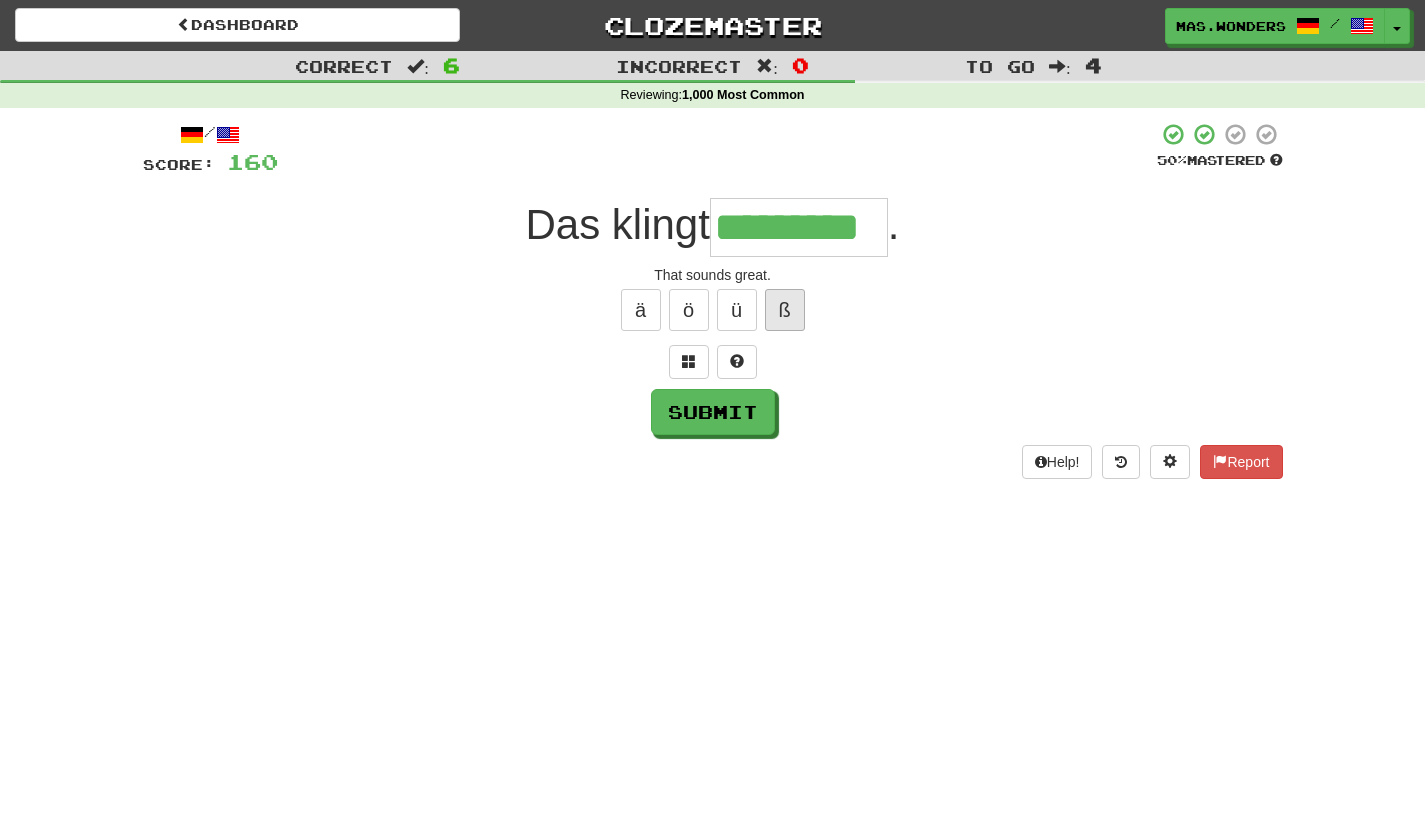 type on "*********" 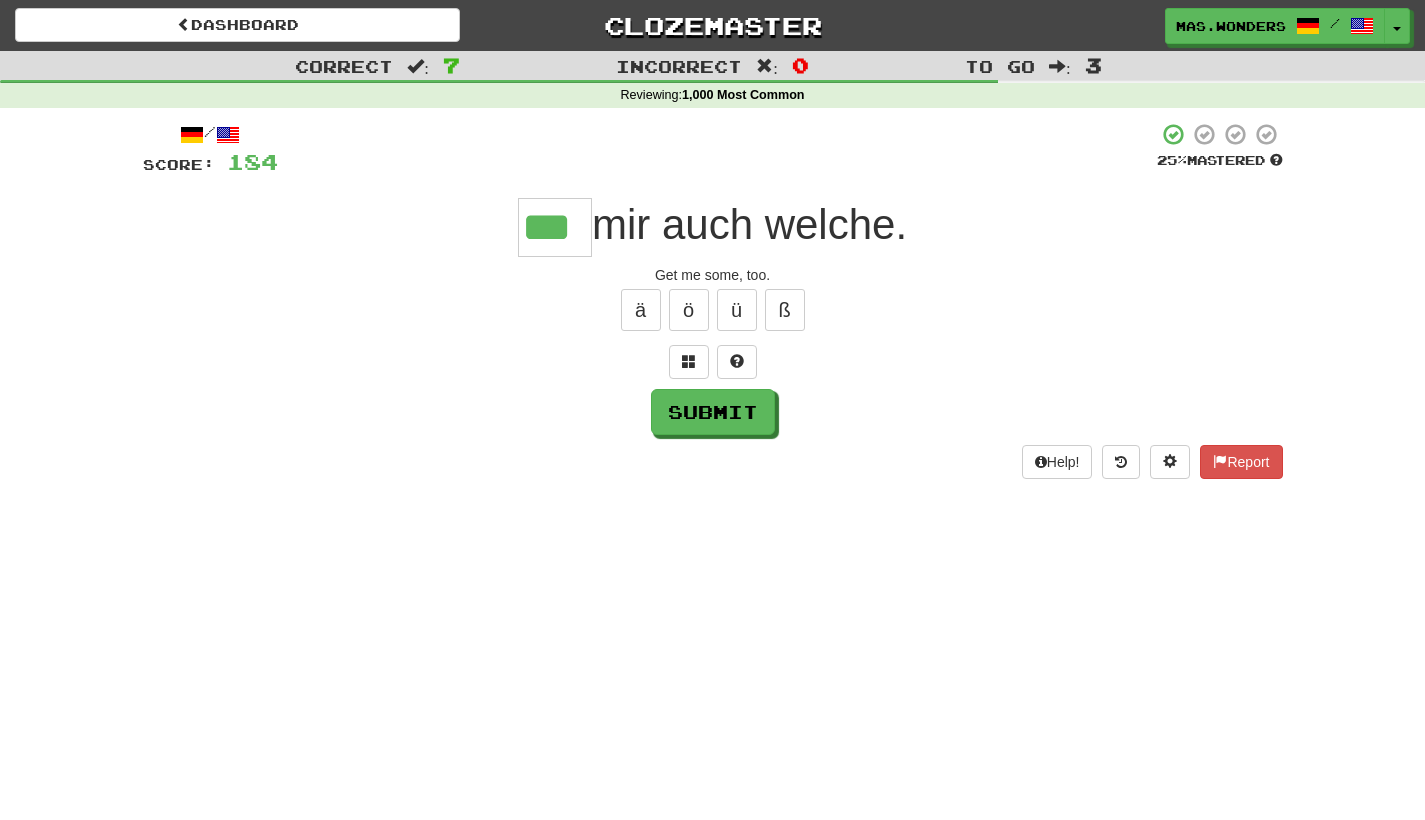 type on "***" 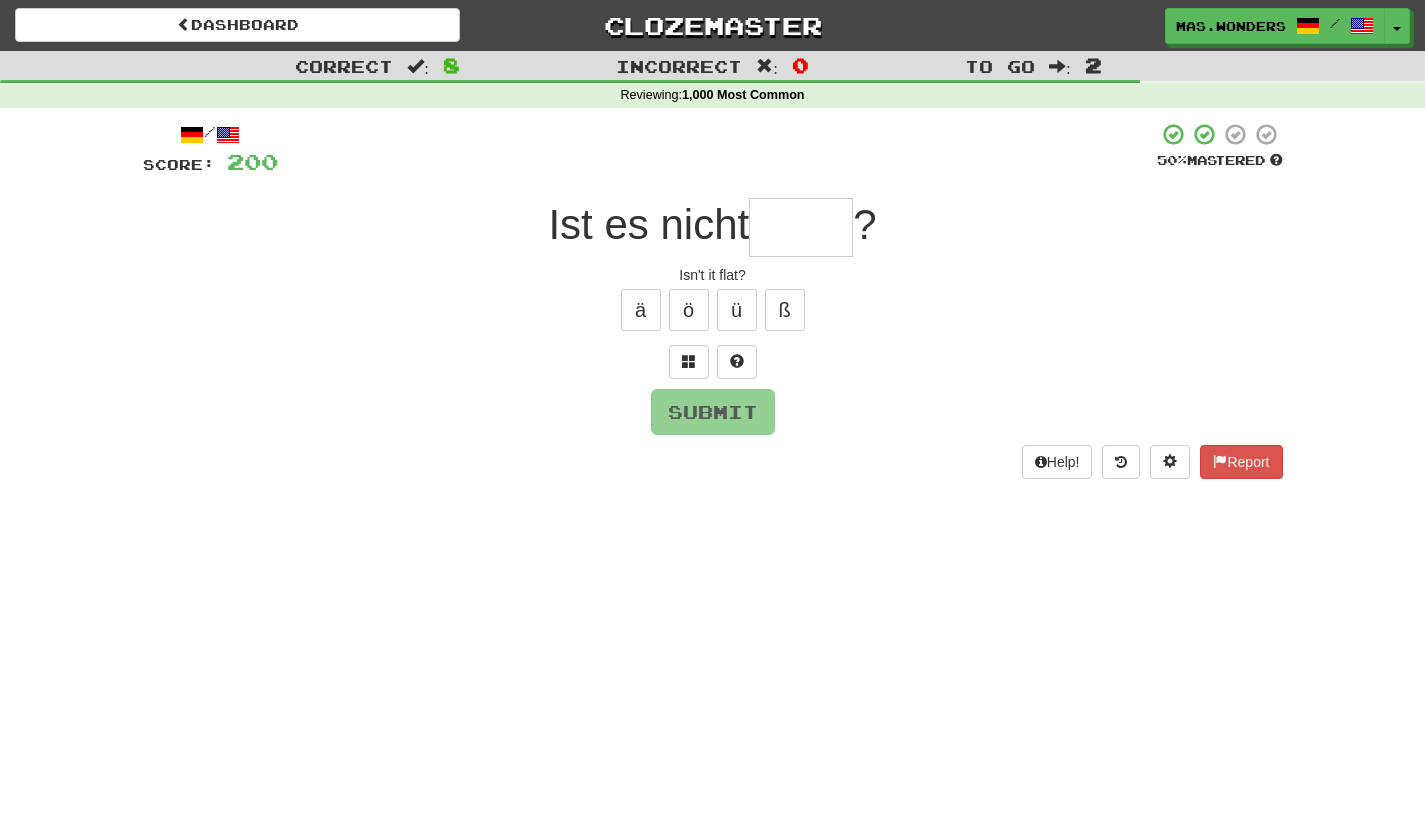 type on "*" 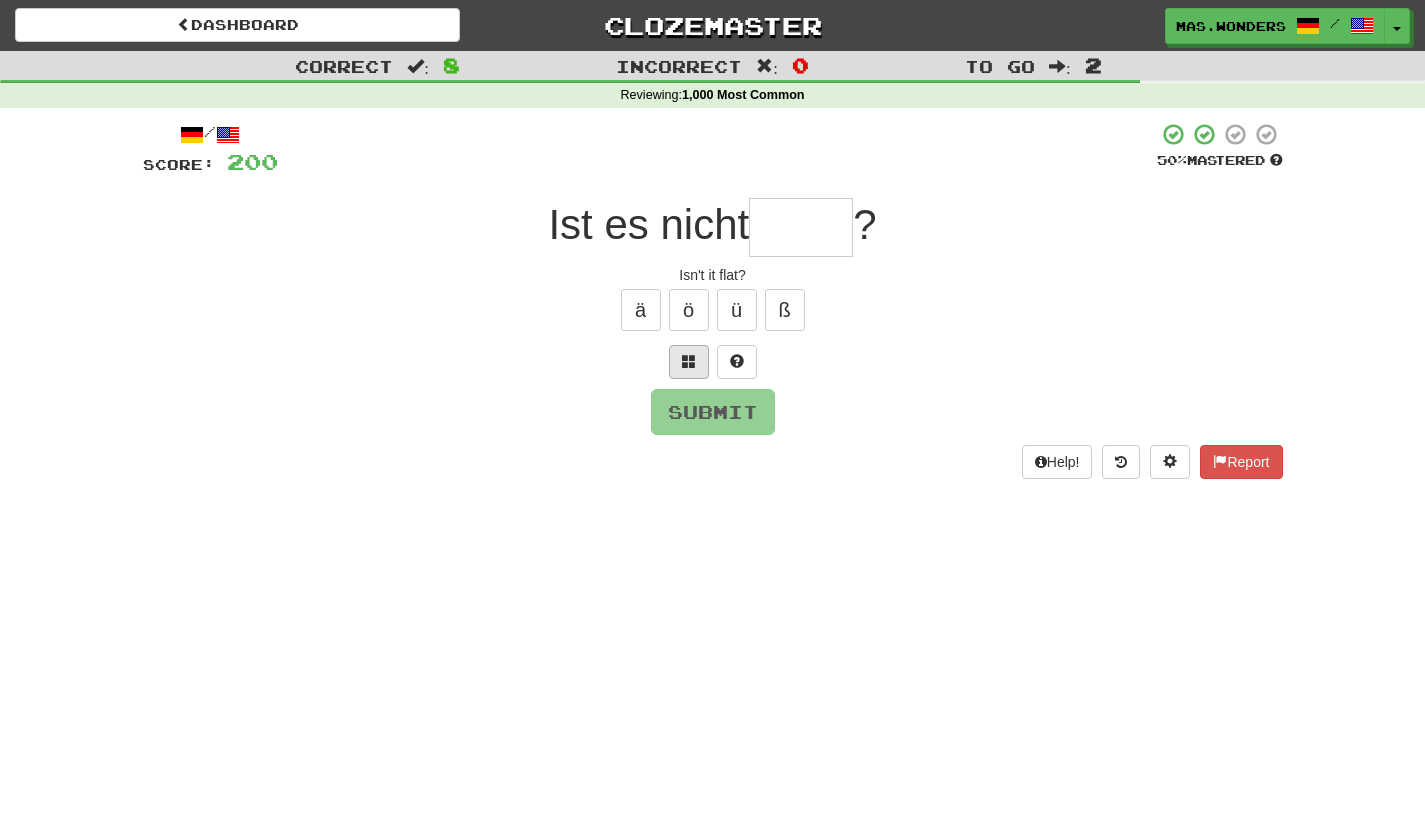 click at bounding box center [689, 362] 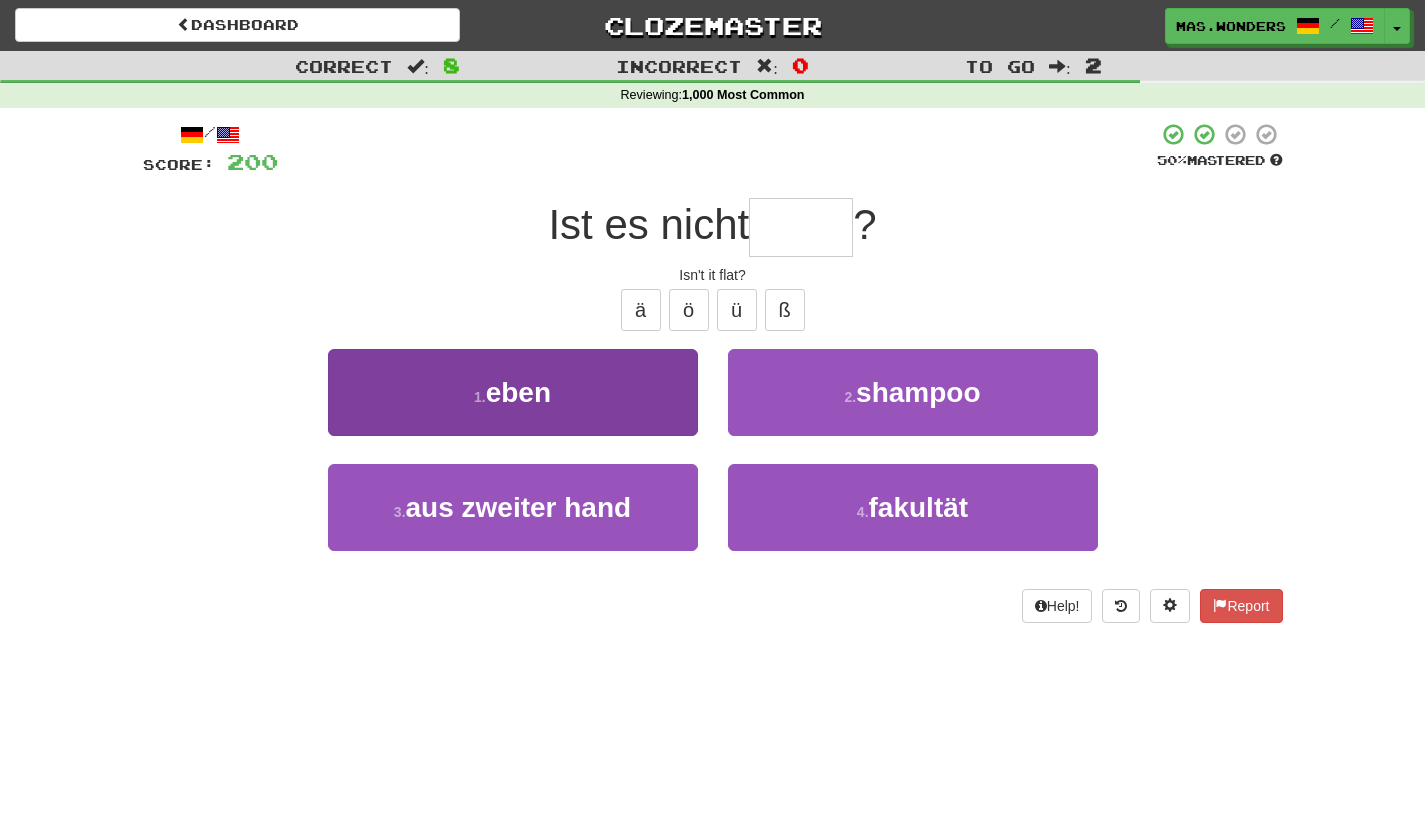 click on "1 .  eben" at bounding box center (513, 392) 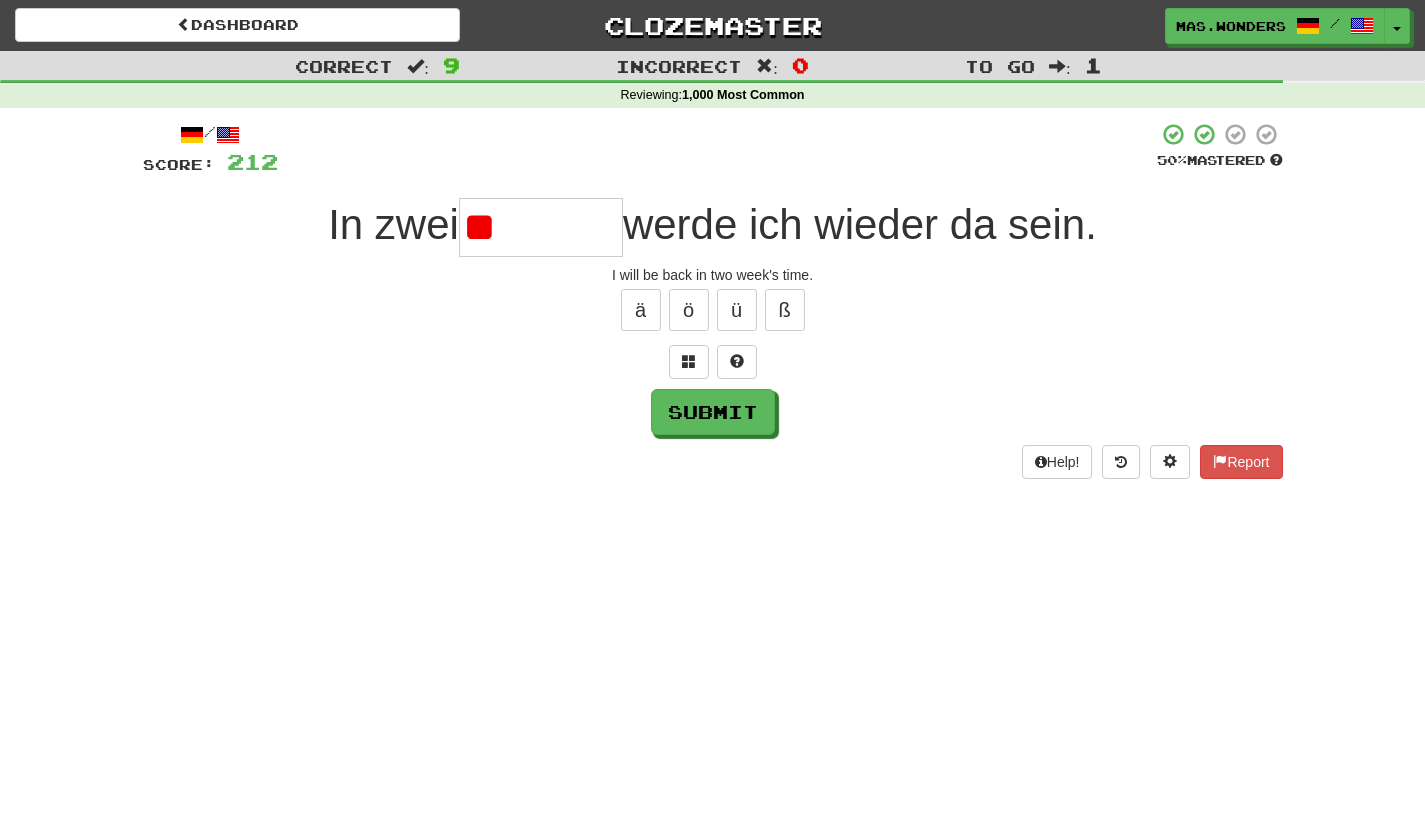 type on "*" 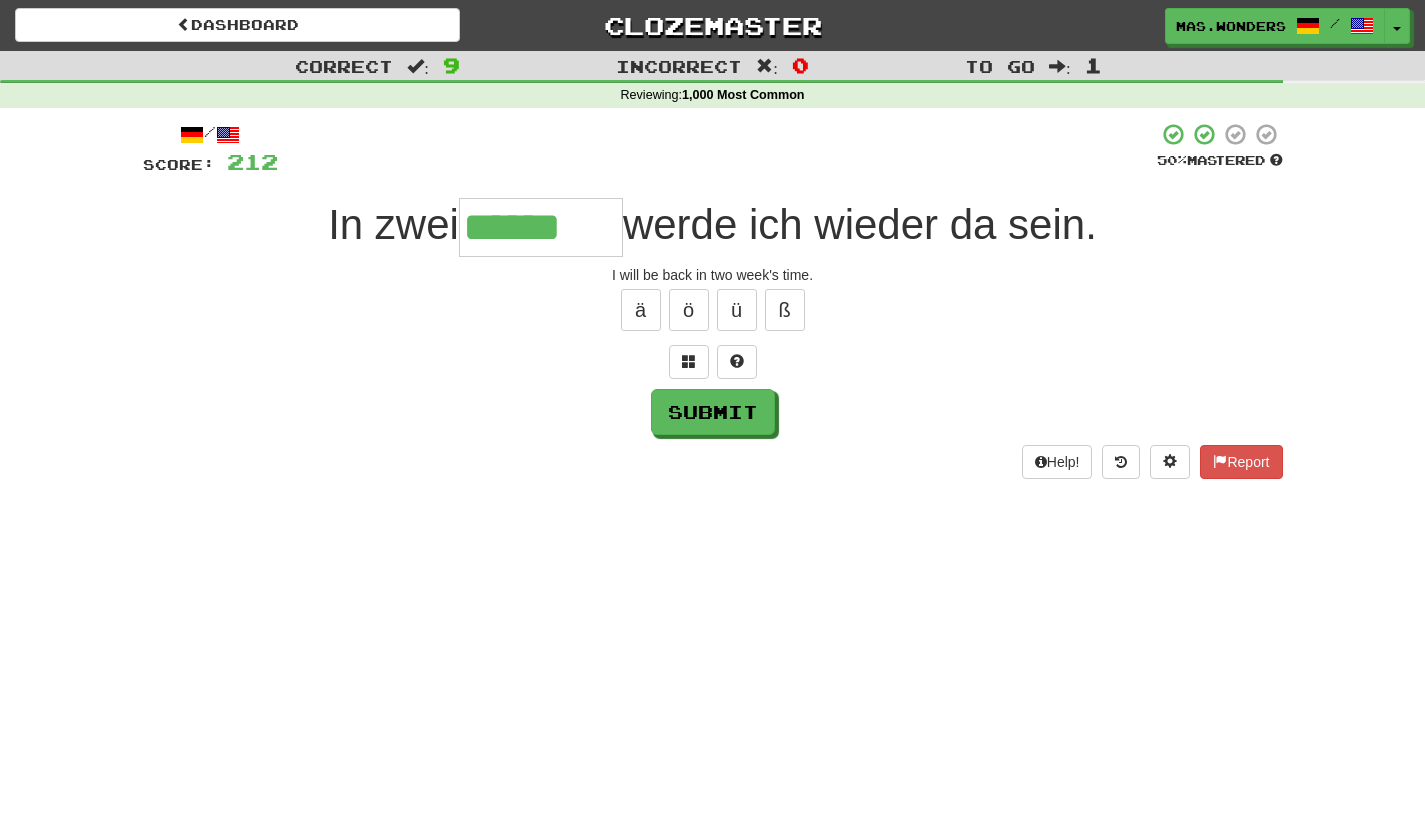 type on "******" 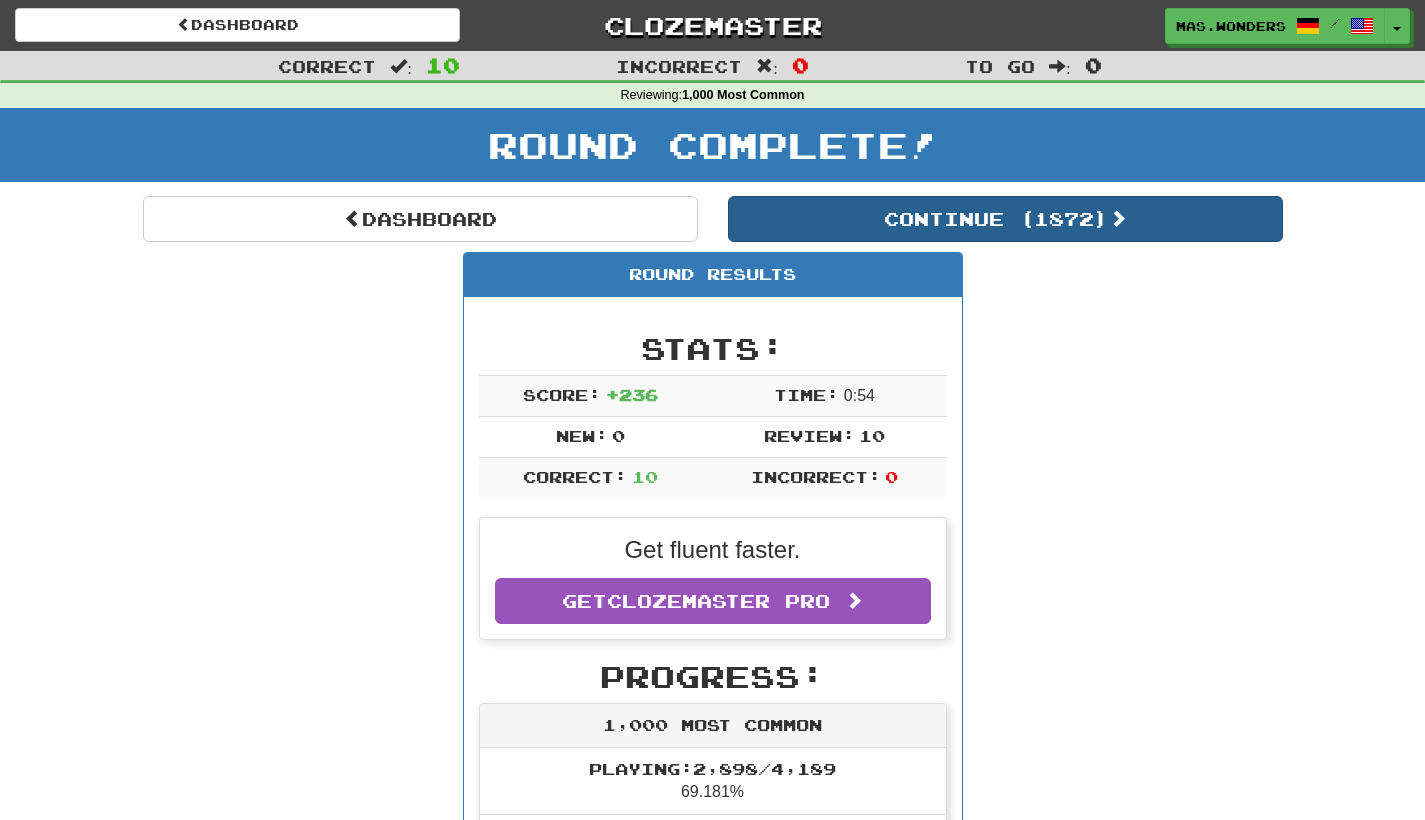 click on "Continue ( 1872 )" at bounding box center [1005, 219] 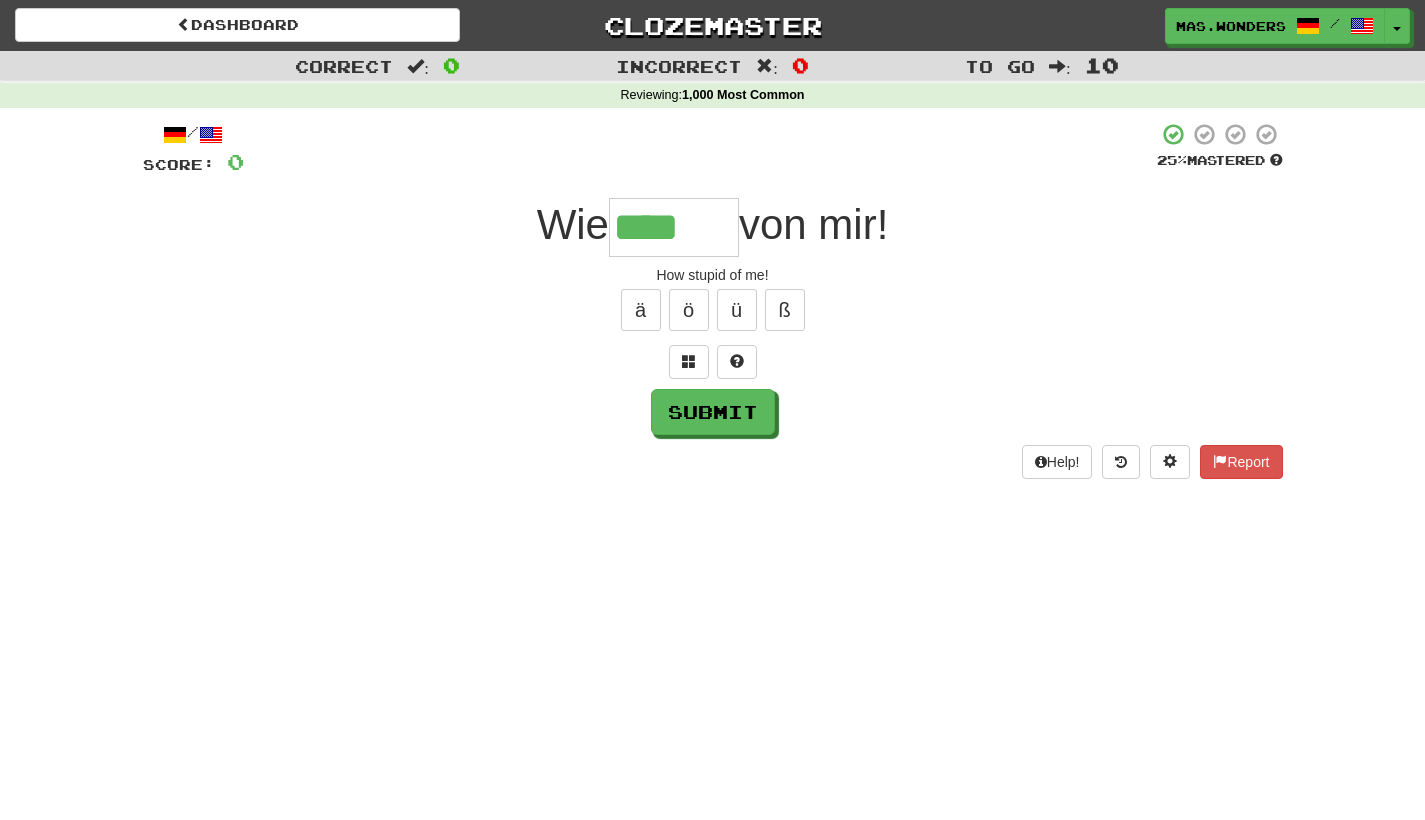 type on "****" 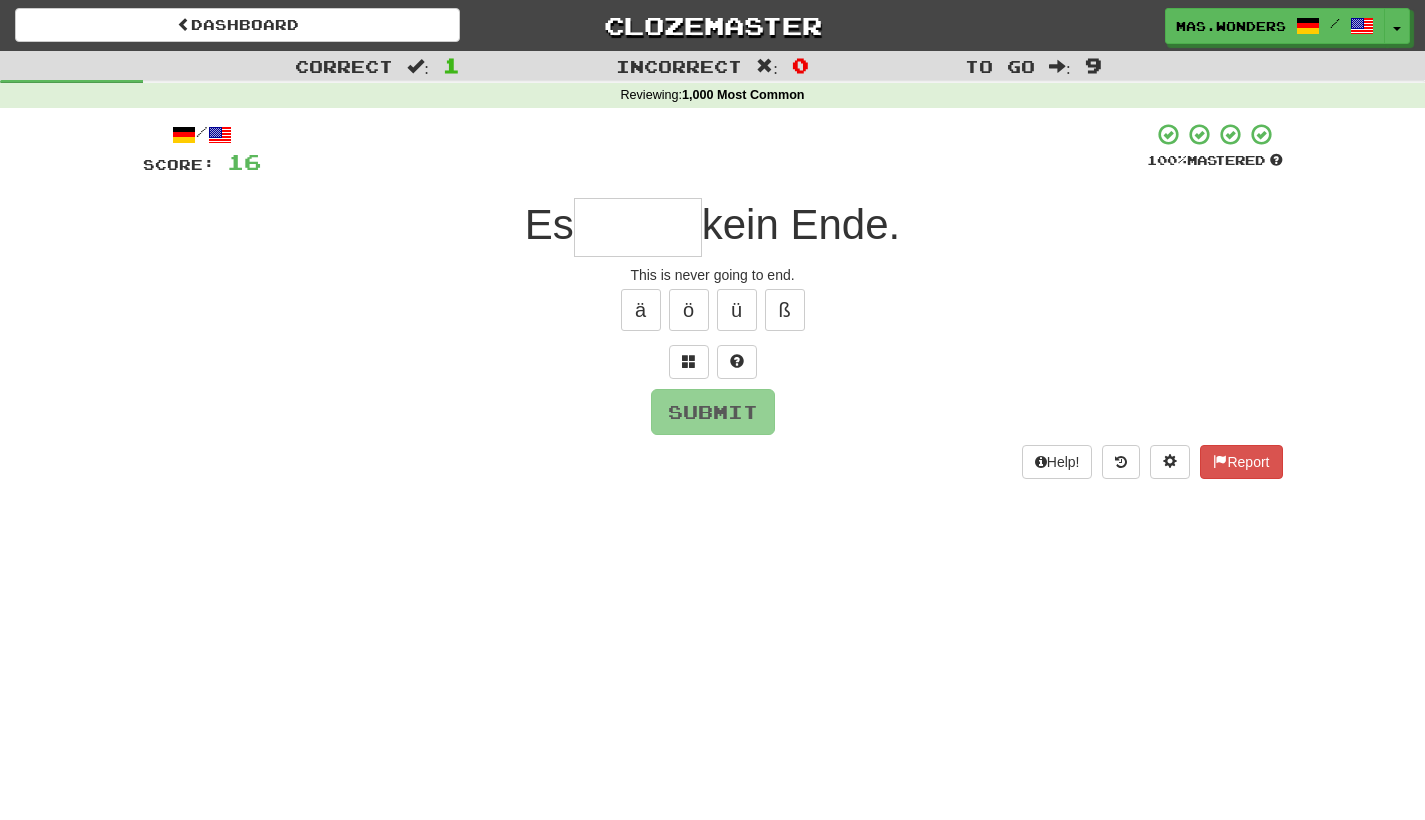 type on "*" 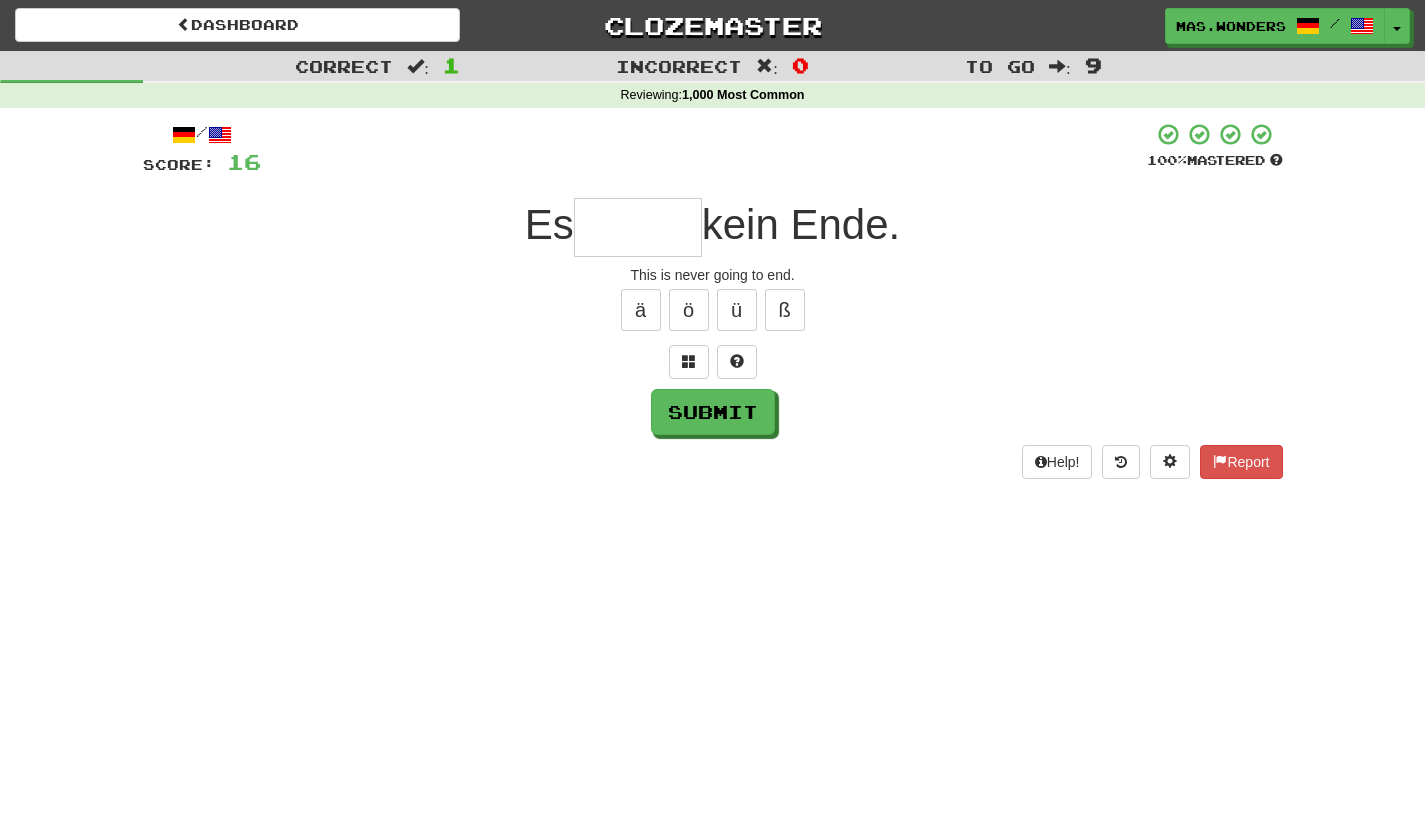 type on "*" 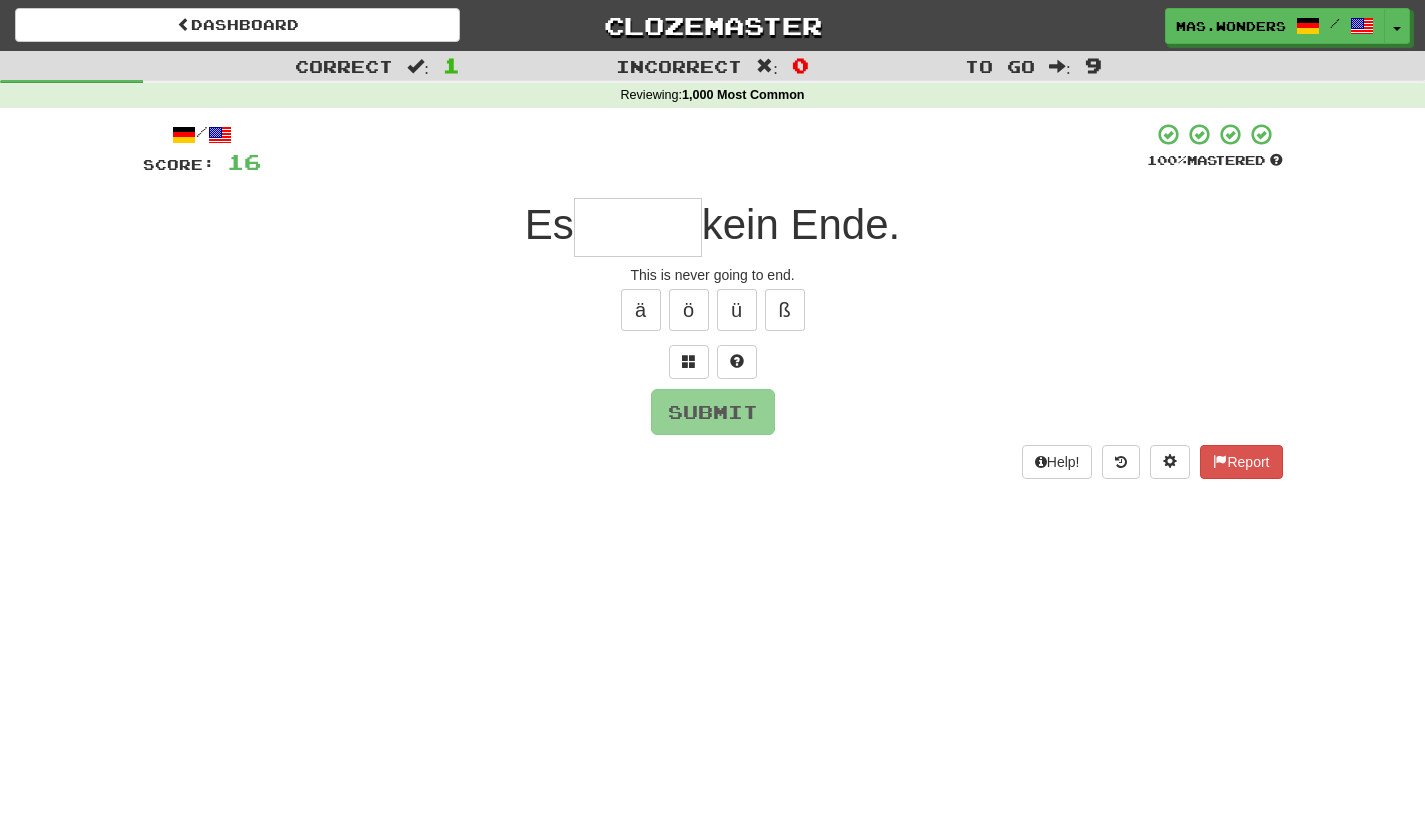 type on "*" 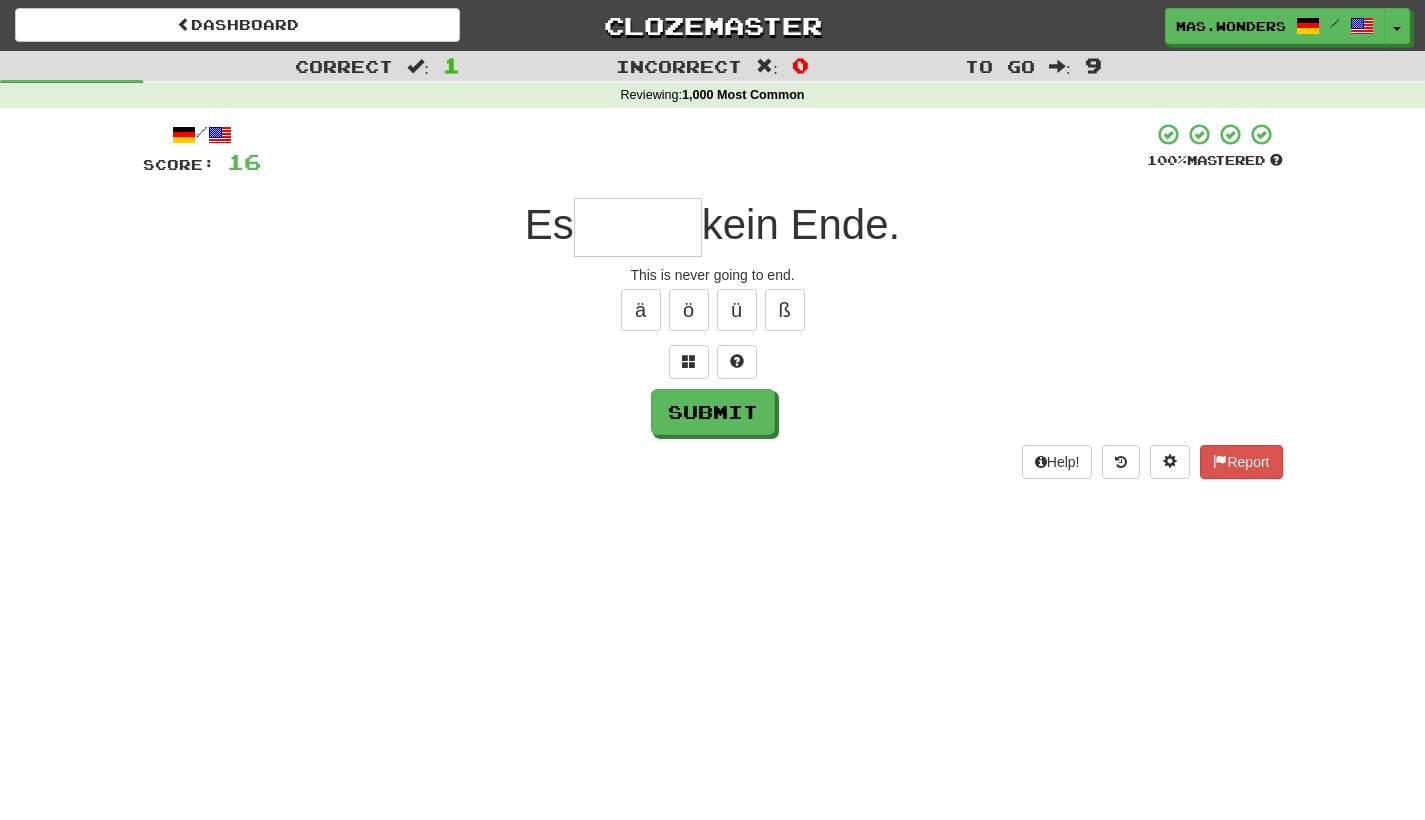 type on "*" 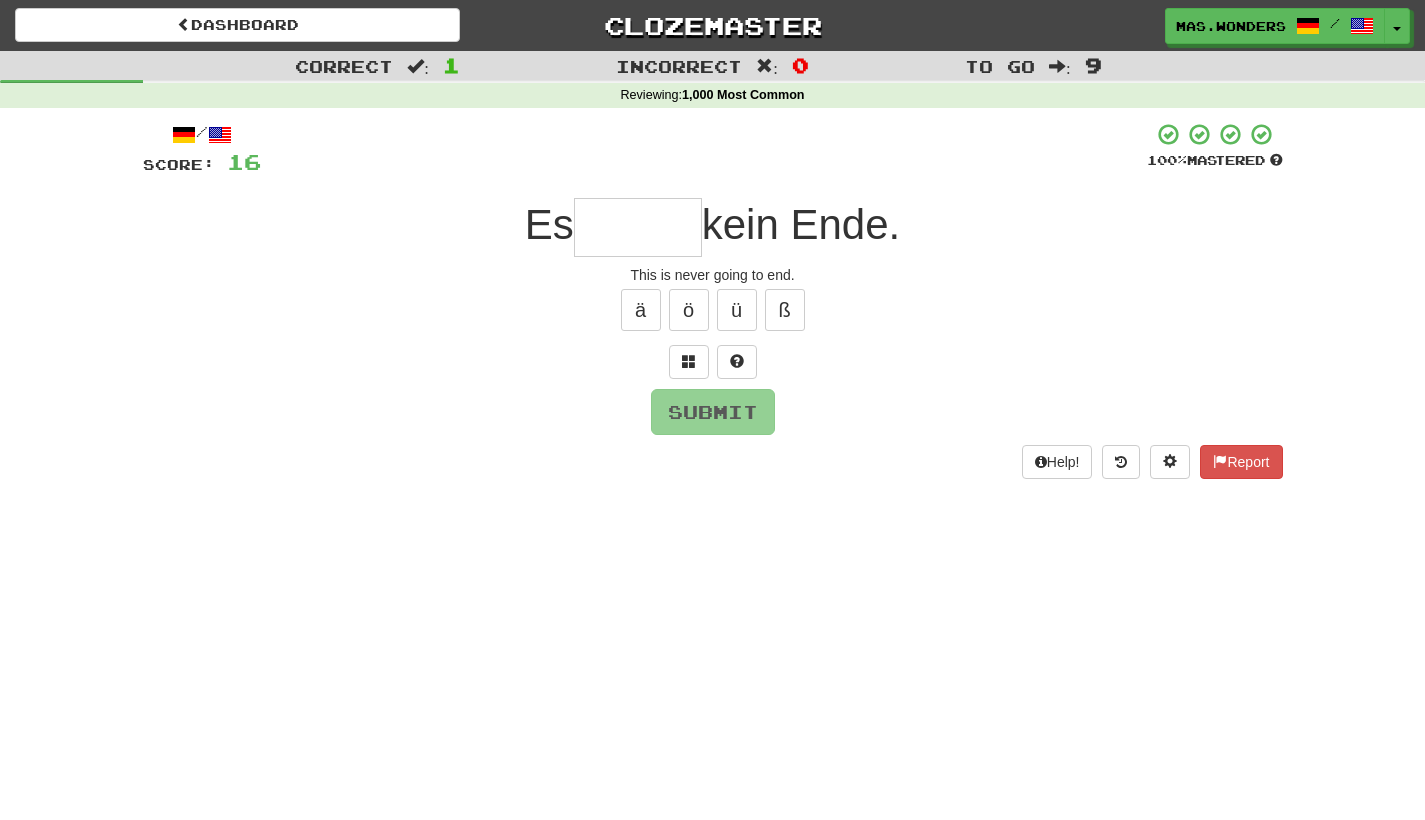 type on "*" 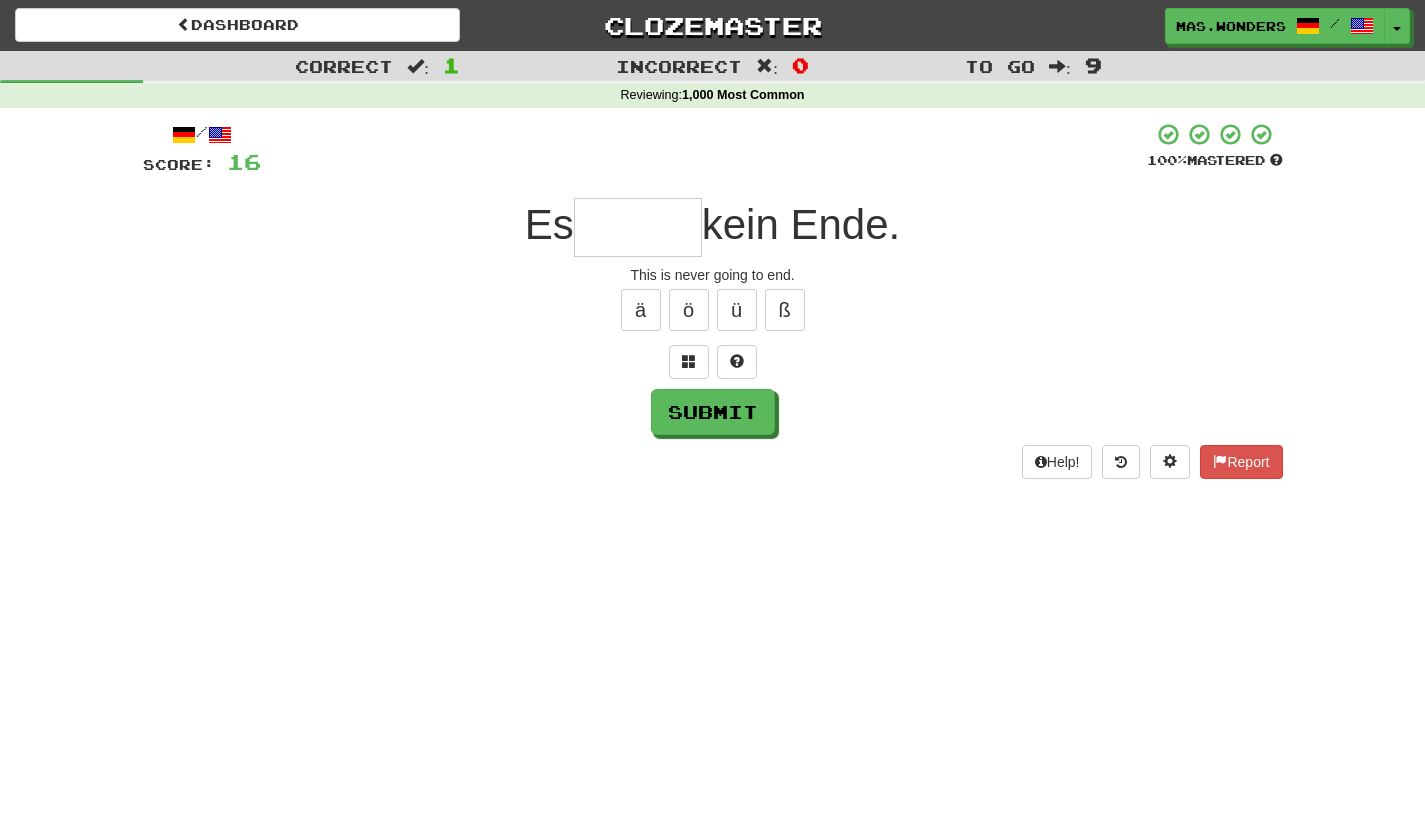 type on "*" 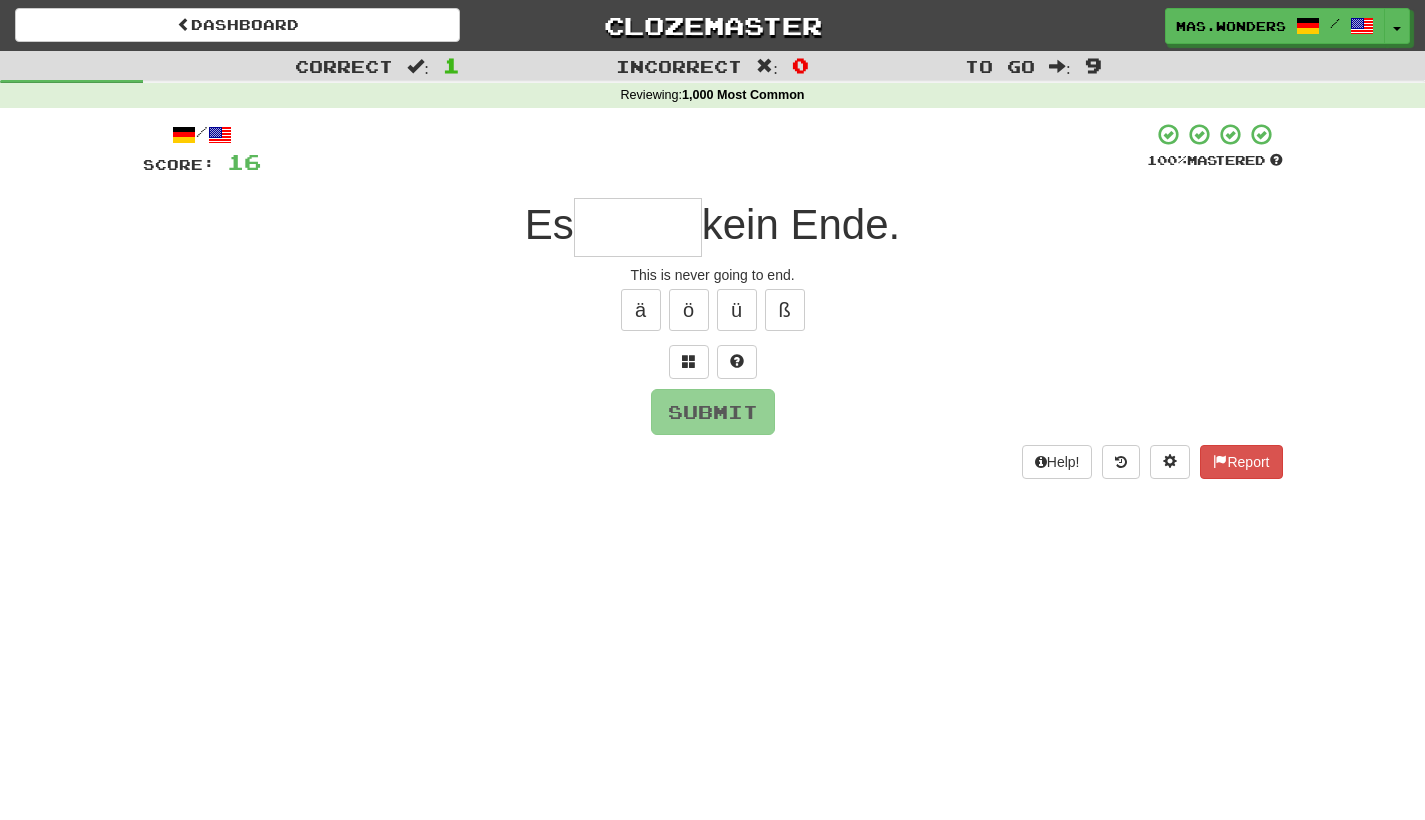 type on "*" 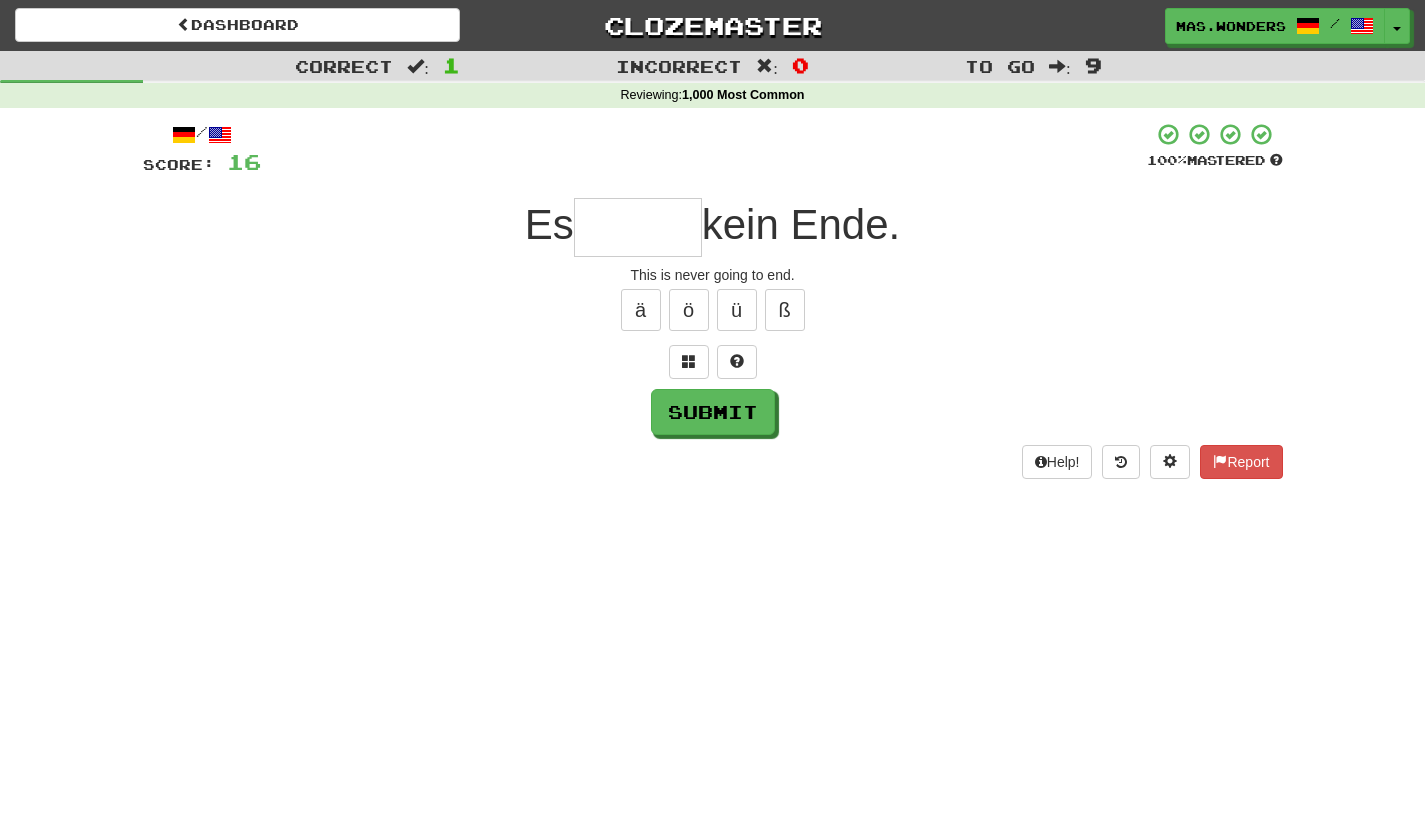 type on "*" 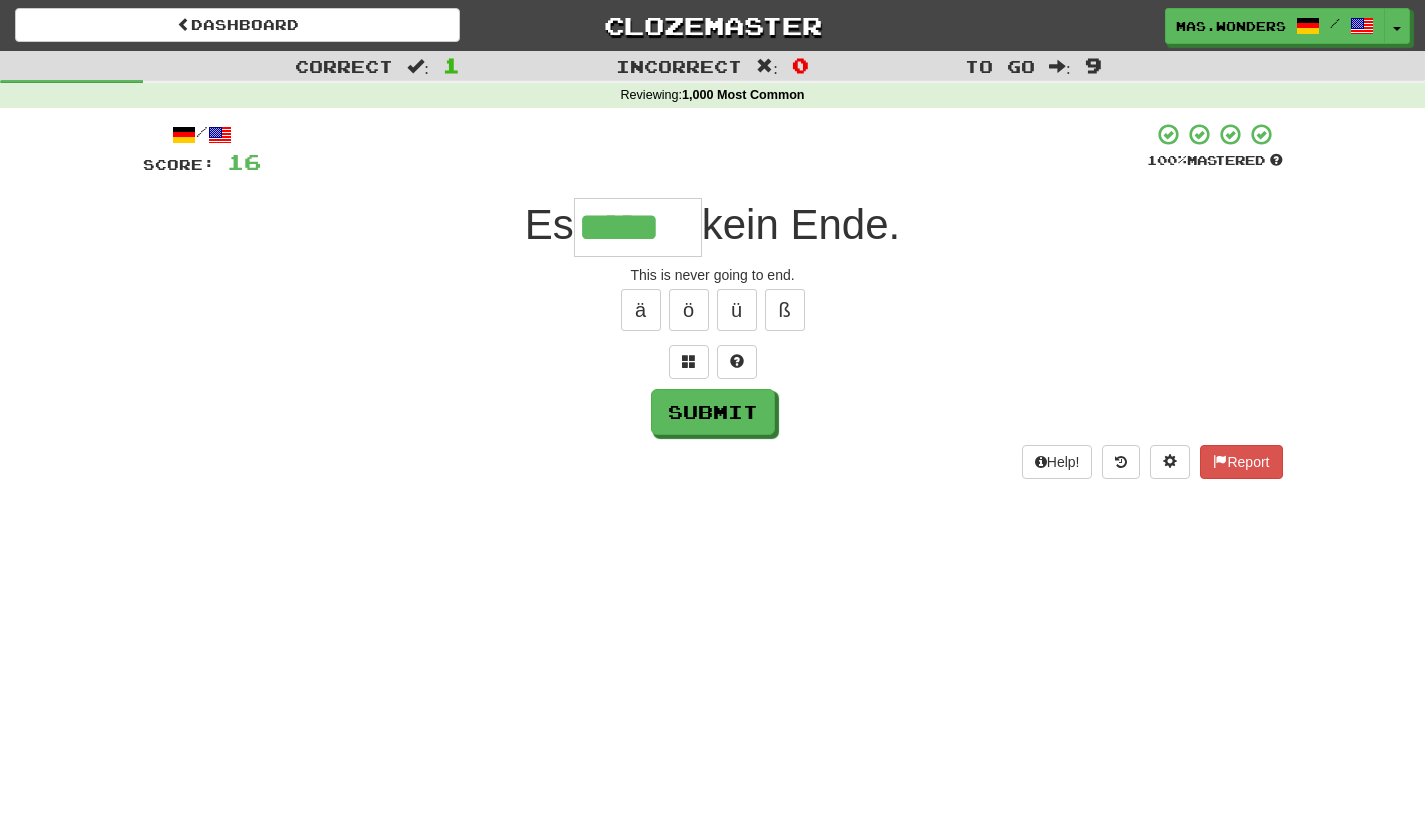 type on "*****" 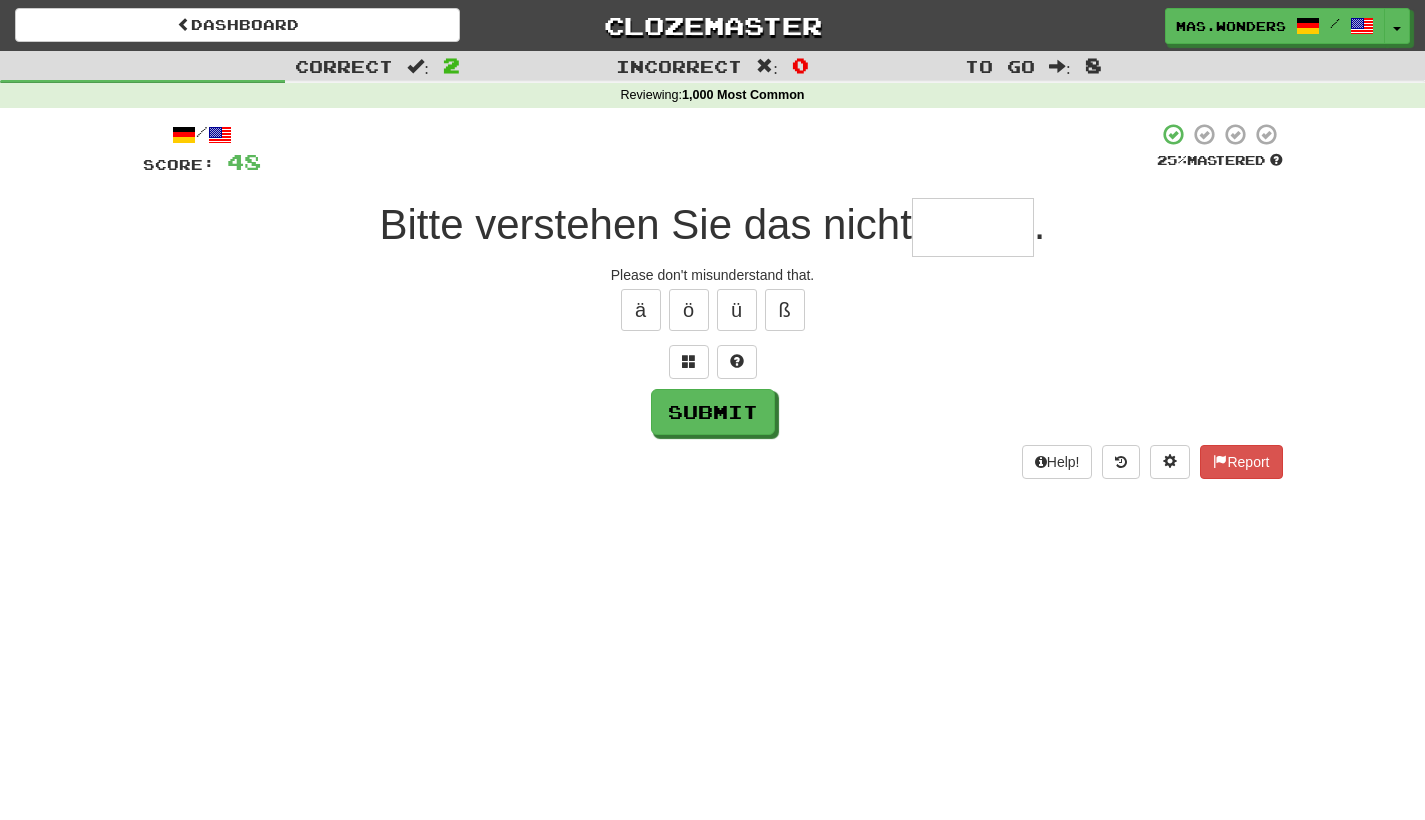 type on "*" 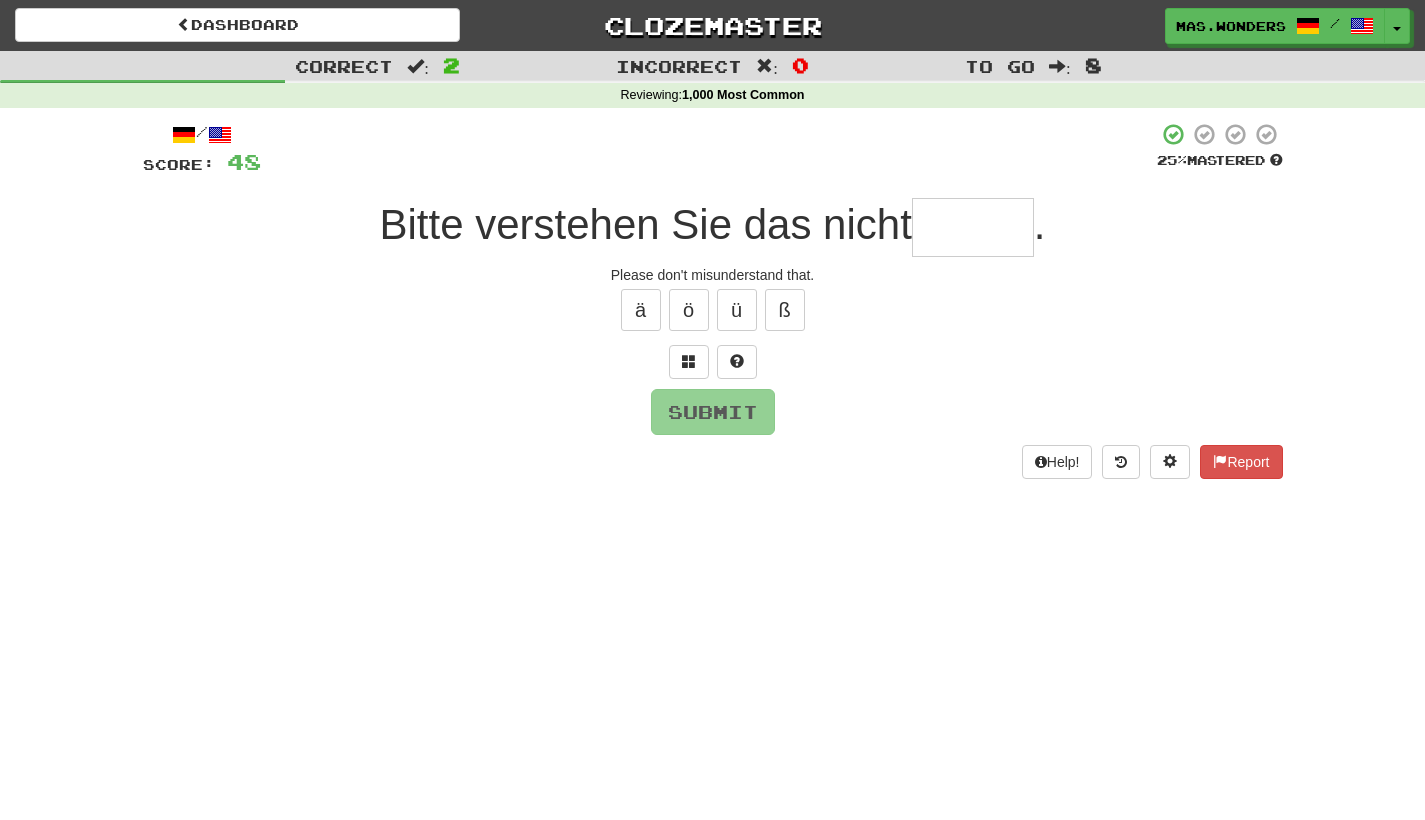 type on "*" 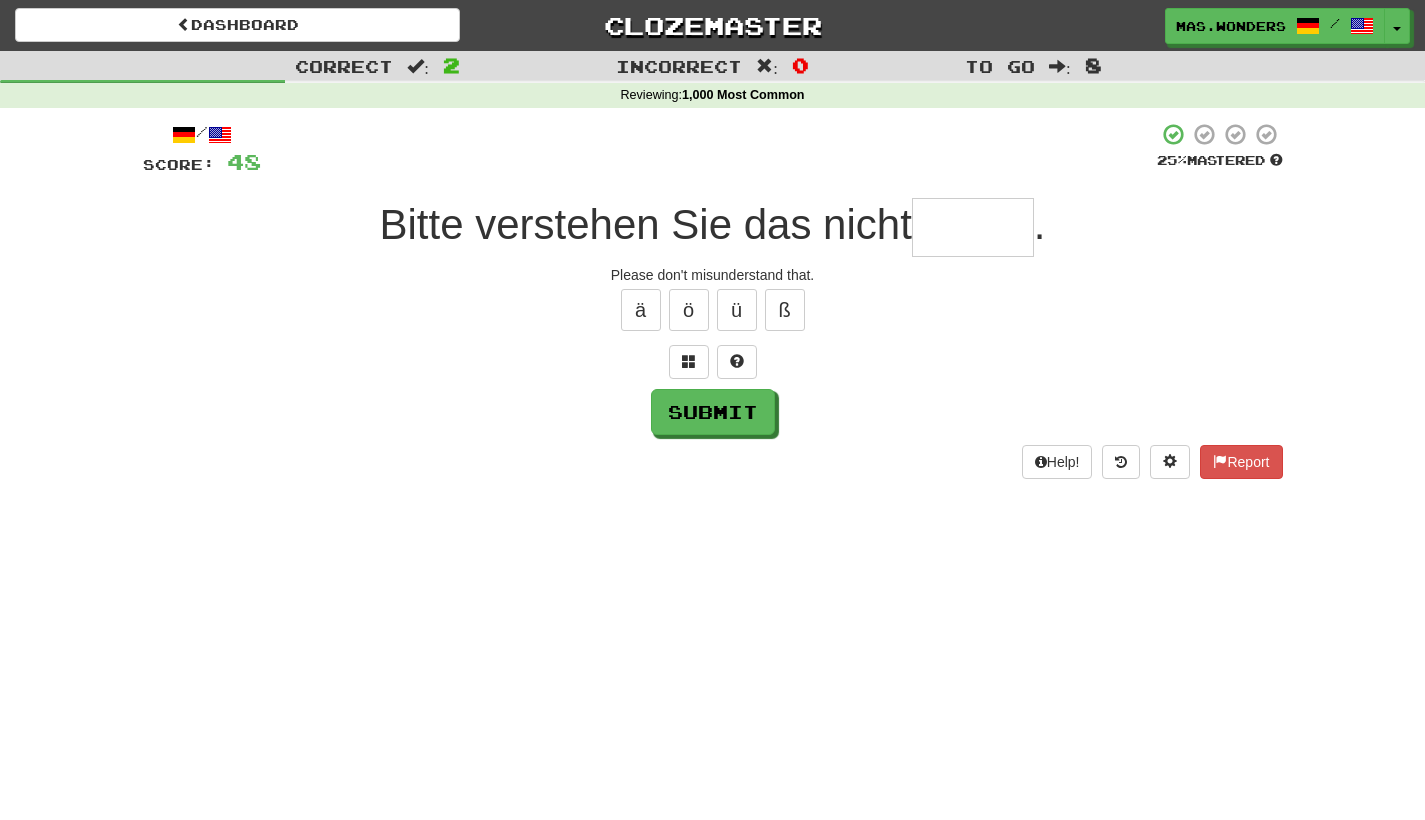 type on "*" 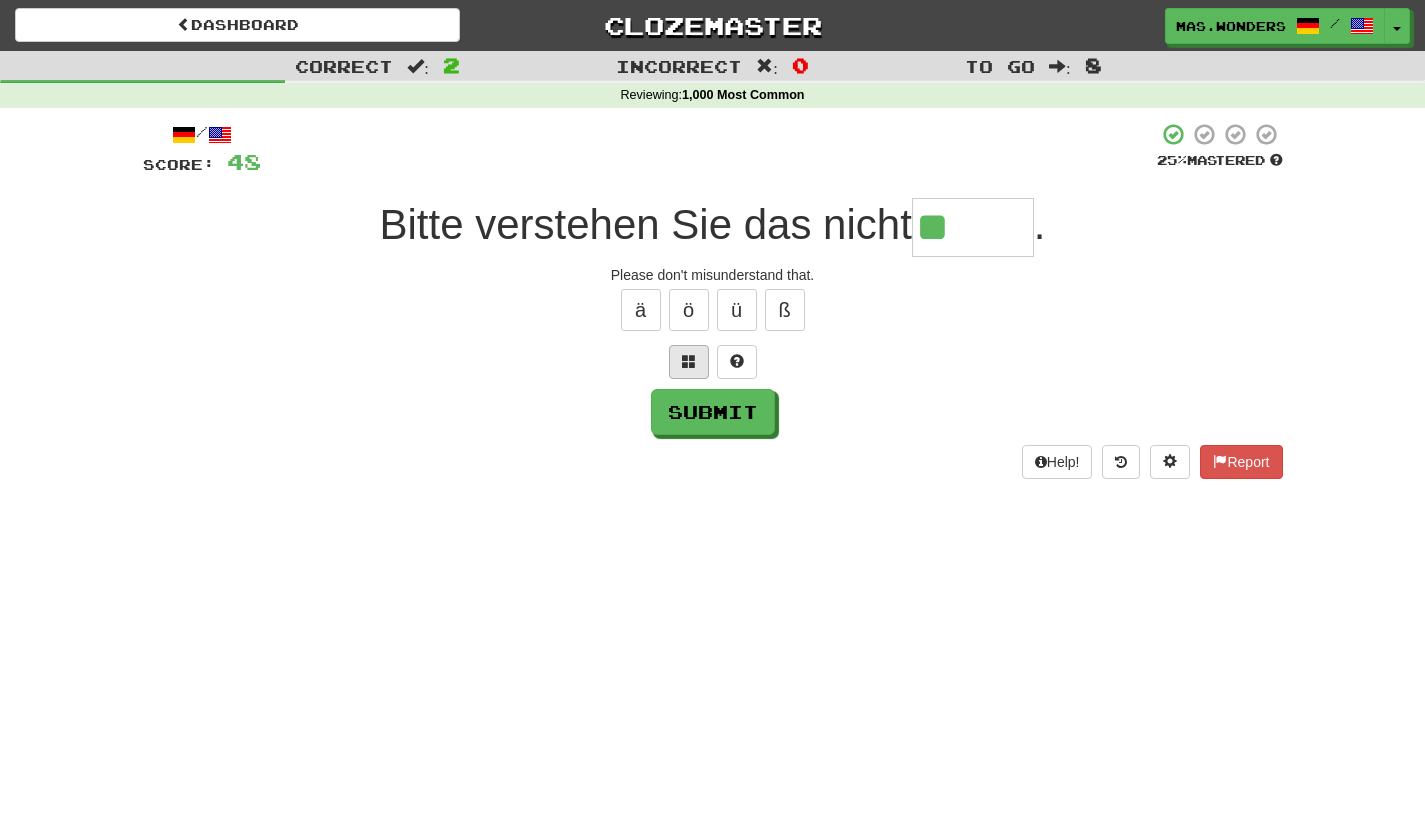click at bounding box center [689, 362] 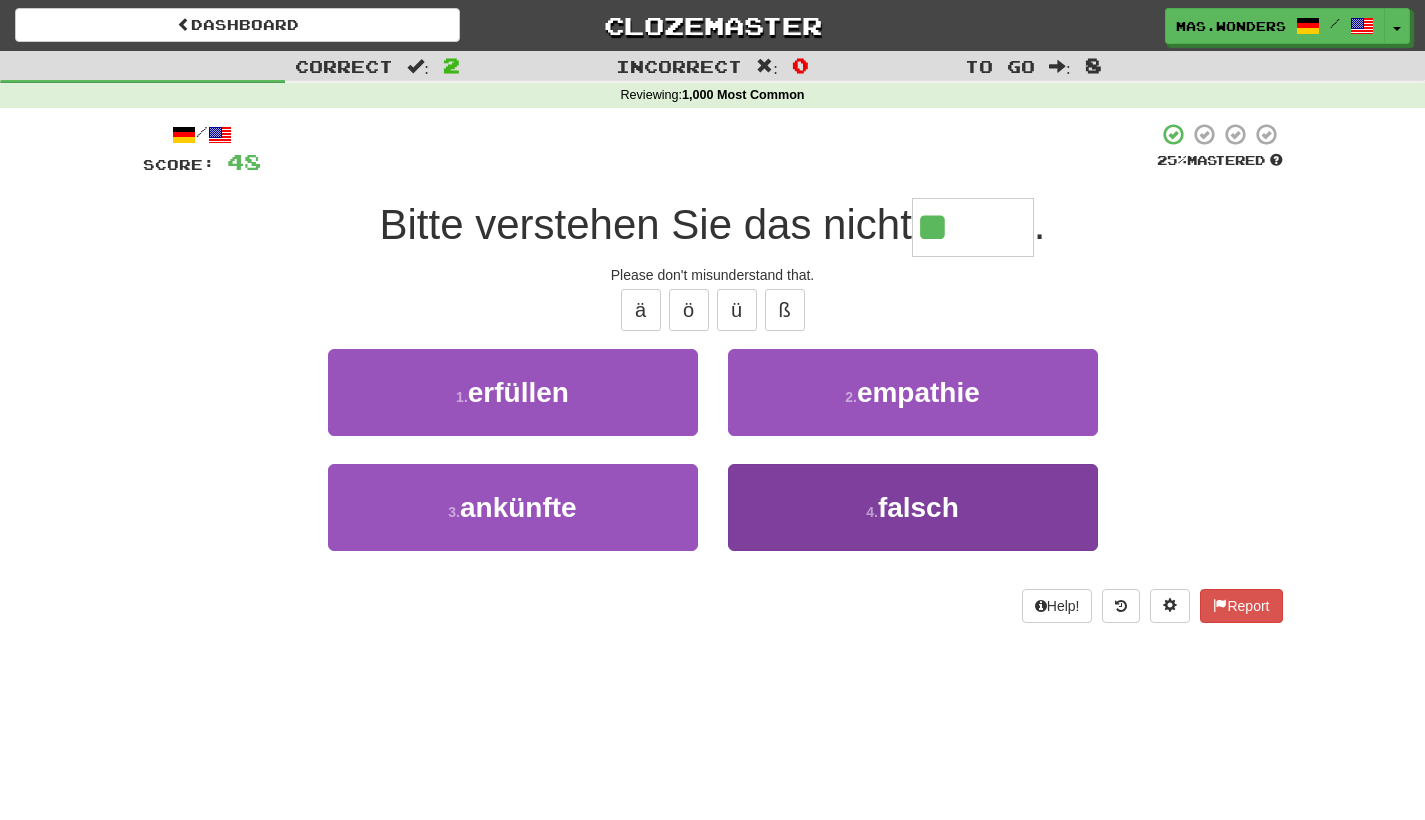 click on "4 .  falsch" at bounding box center (913, 507) 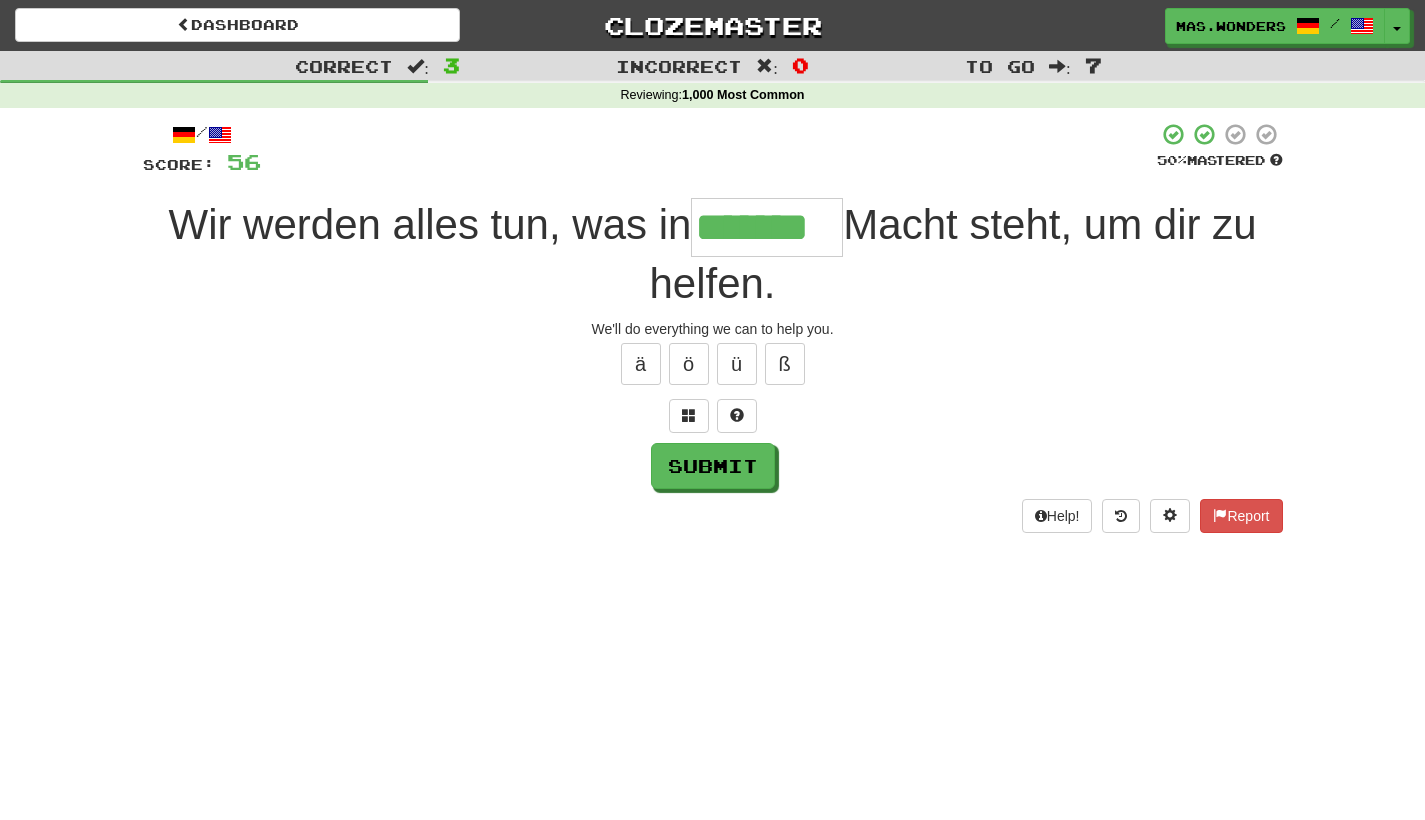 type on "*******" 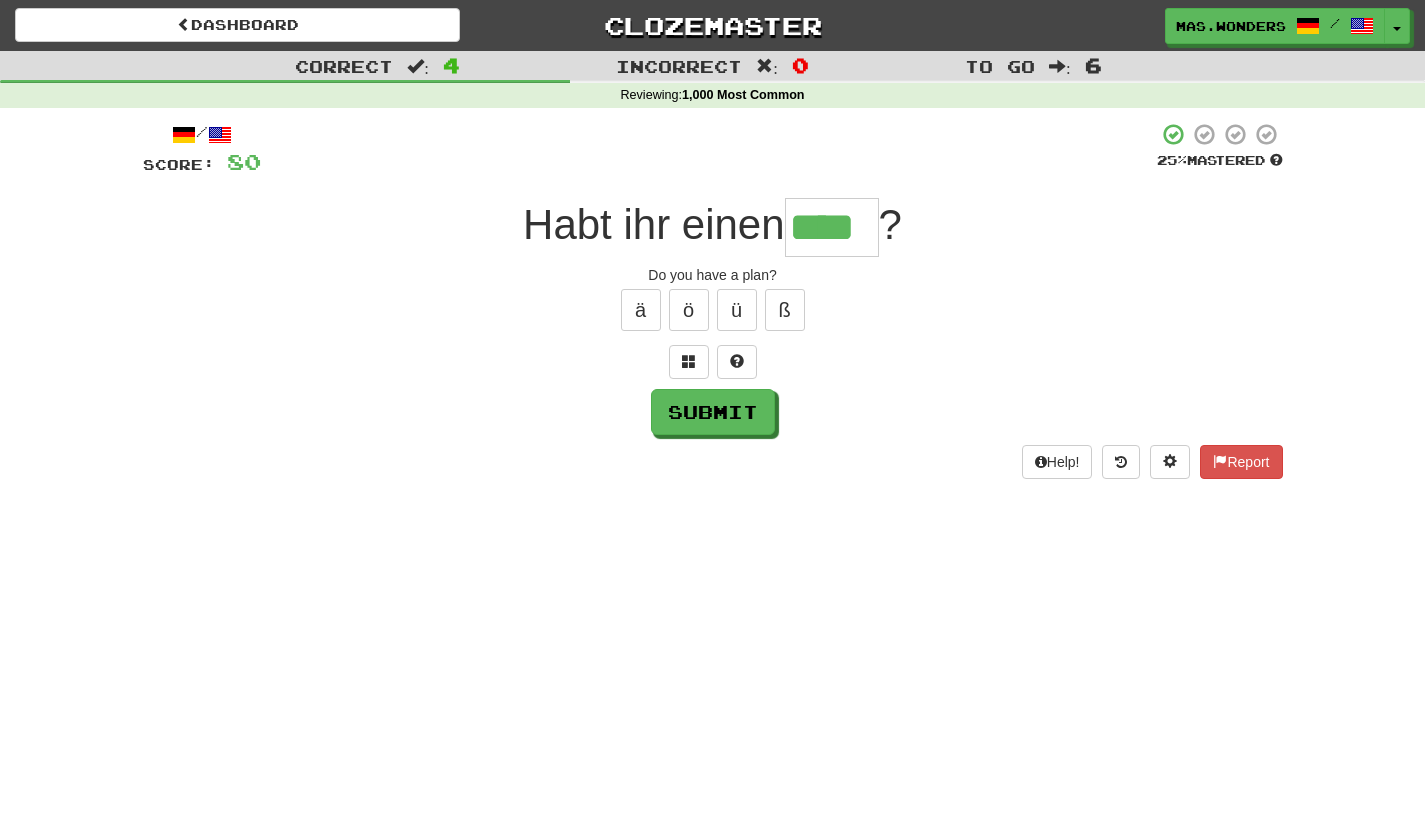 type on "****" 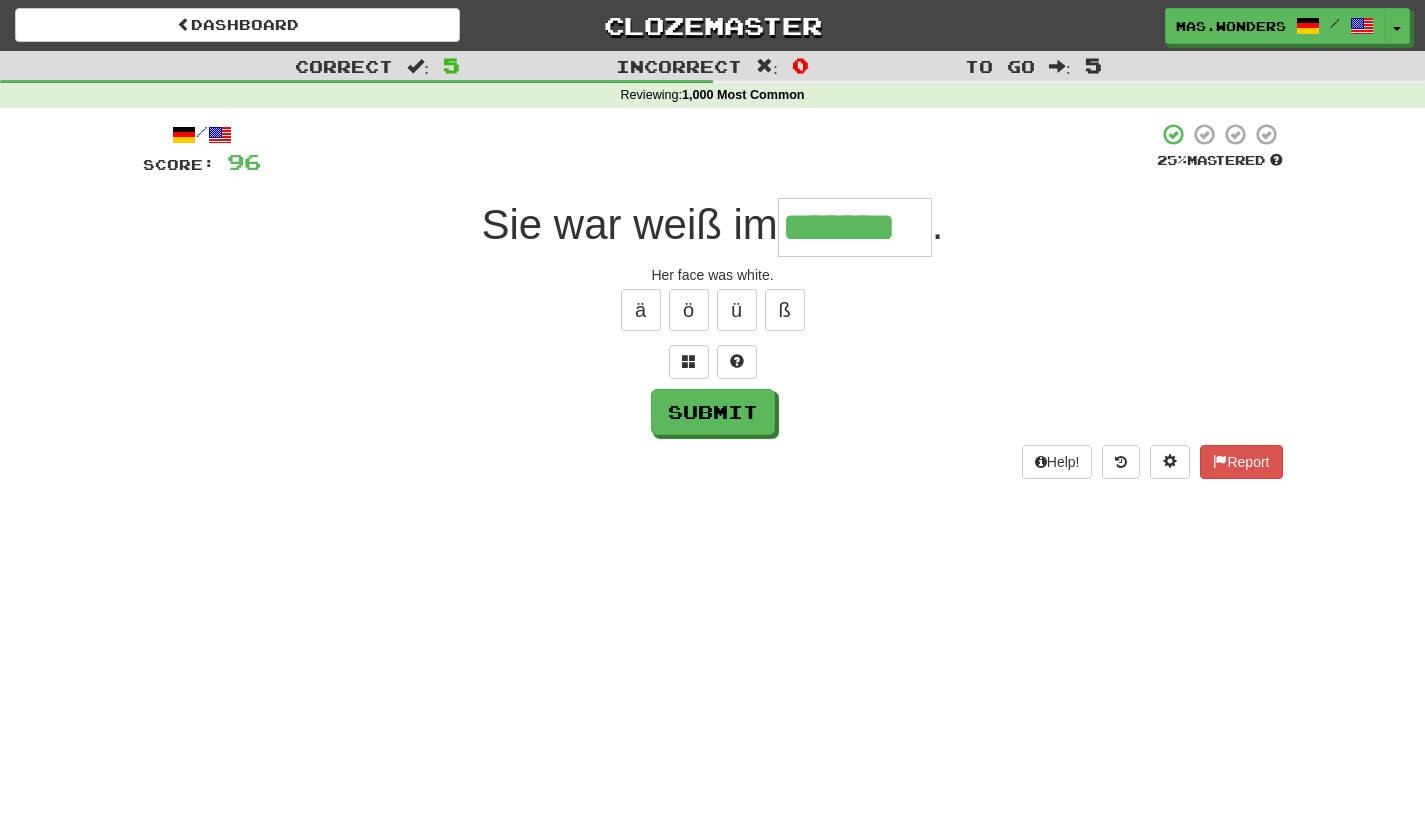 type on "*******" 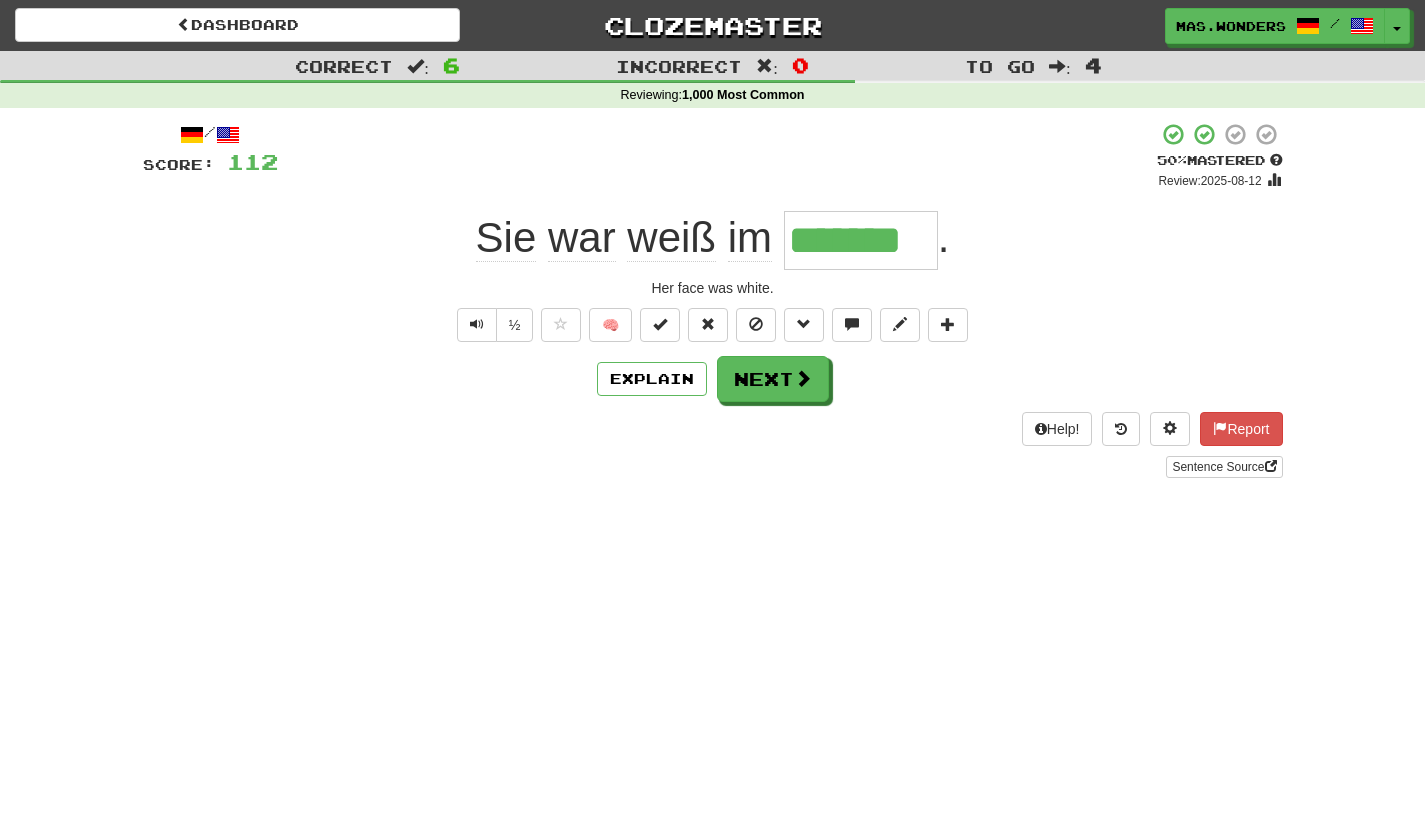 type 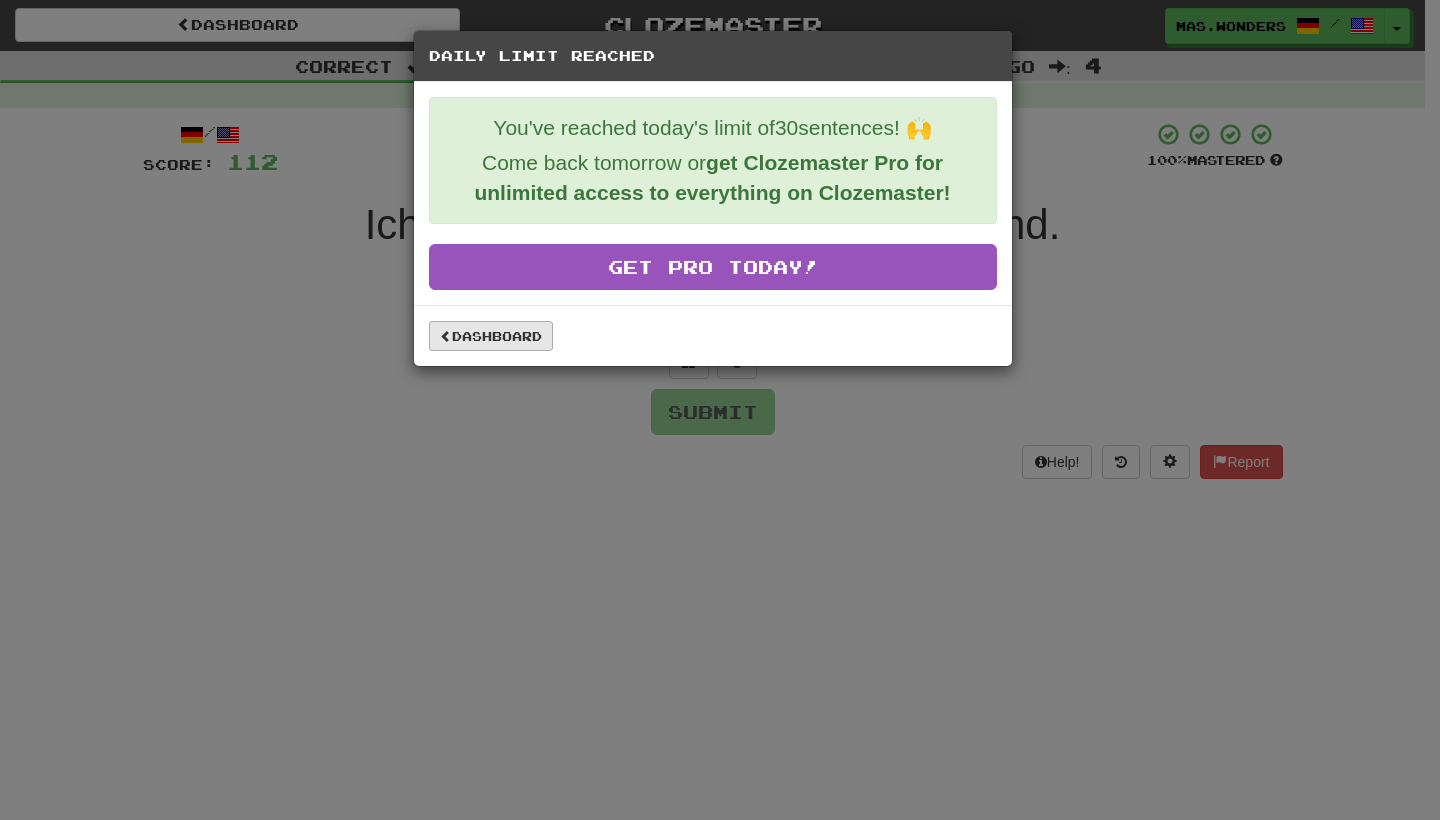 click on "Dashboard" at bounding box center [491, 336] 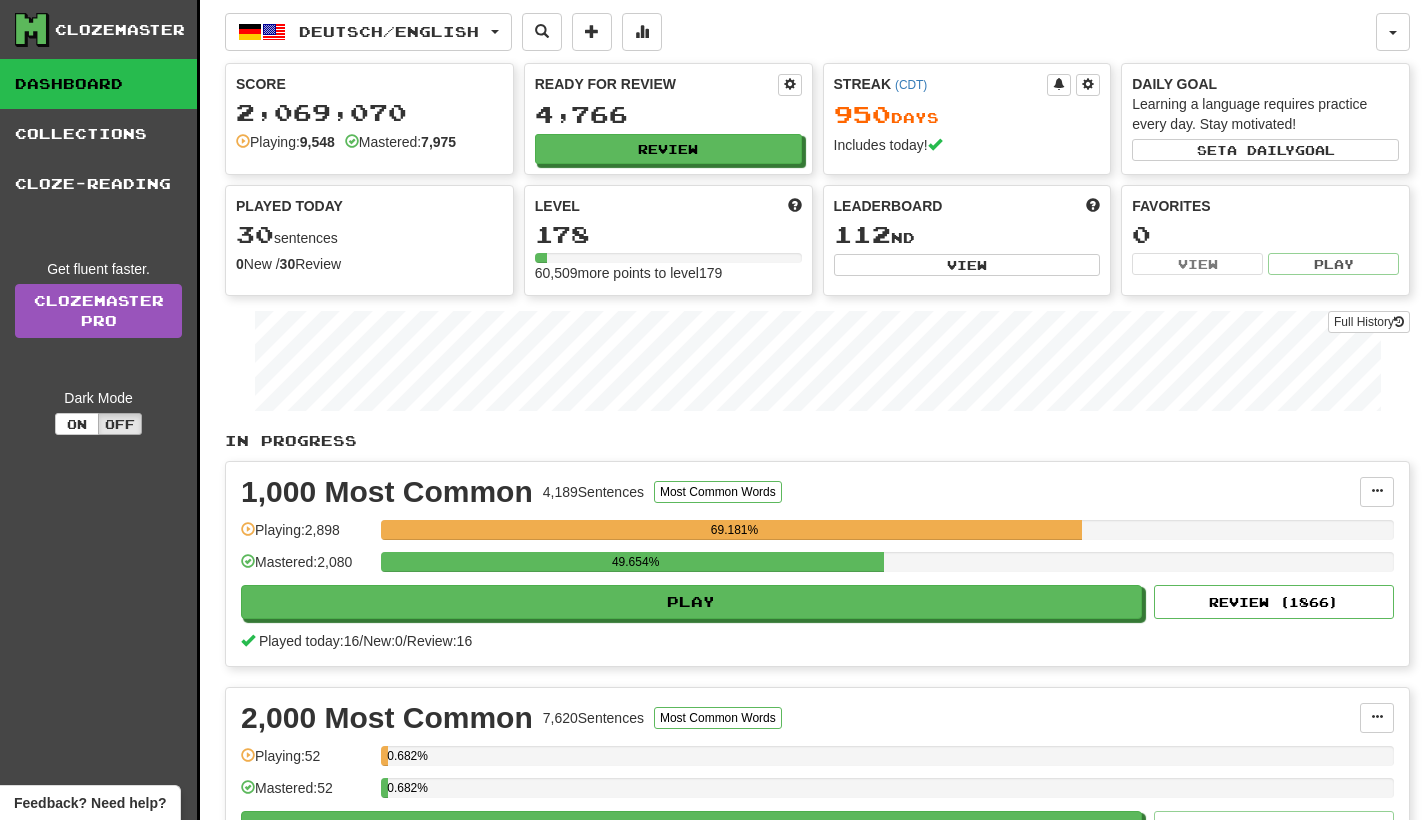 scroll, scrollTop: 0, scrollLeft: 0, axis: both 